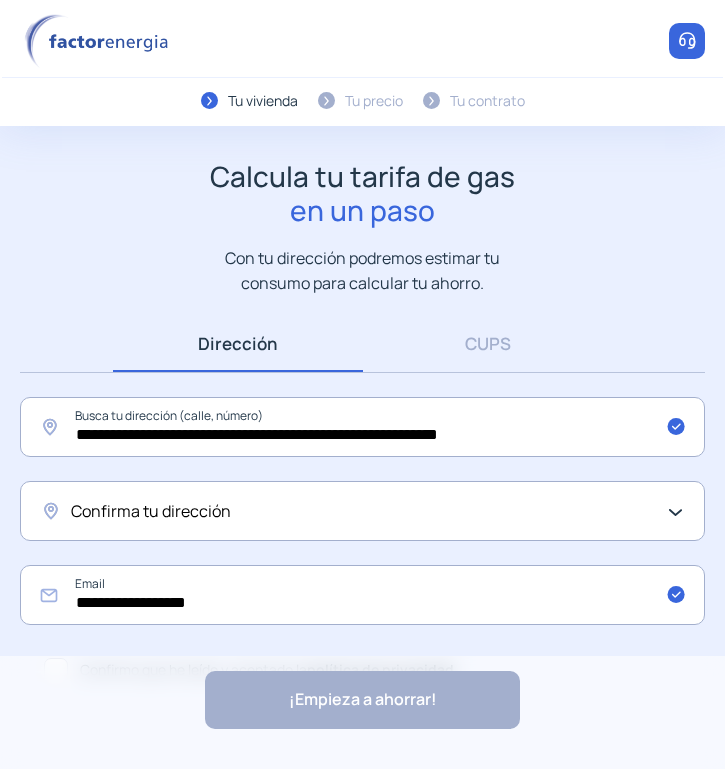 scroll, scrollTop: 0, scrollLeft: 0, axis: both 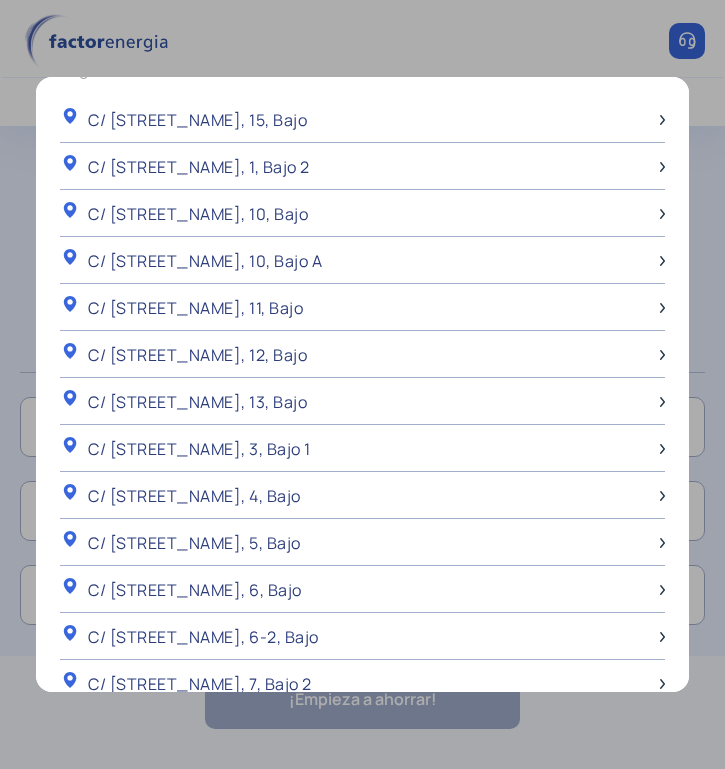 click at bounding box center (362, 384) 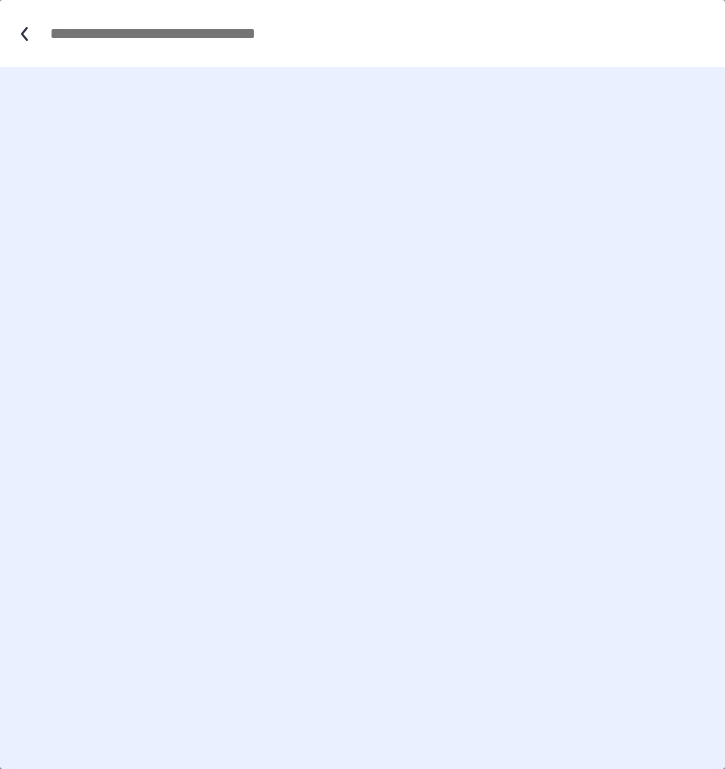 scroll, scrollTop: 0, scrollLeft: 0, axis: both 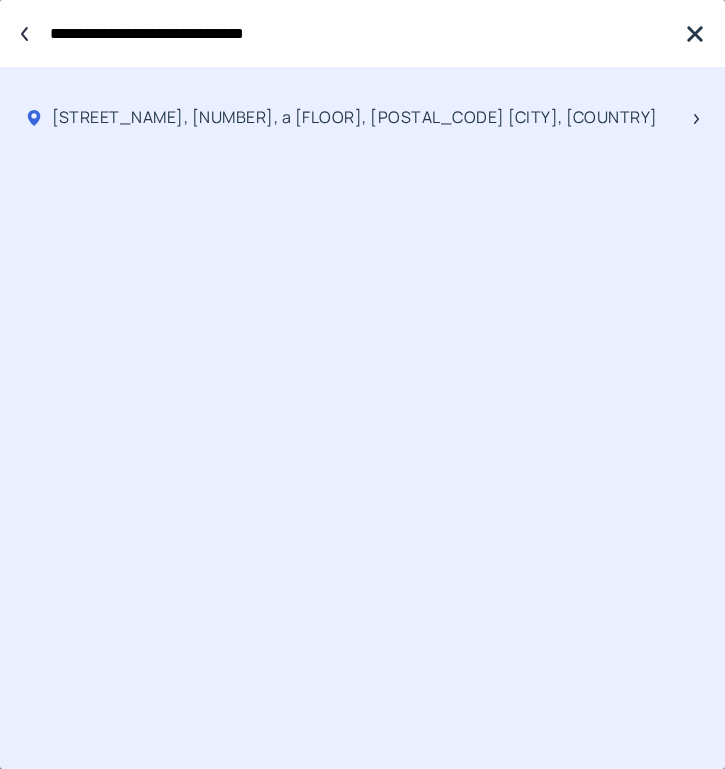 type on "**********" 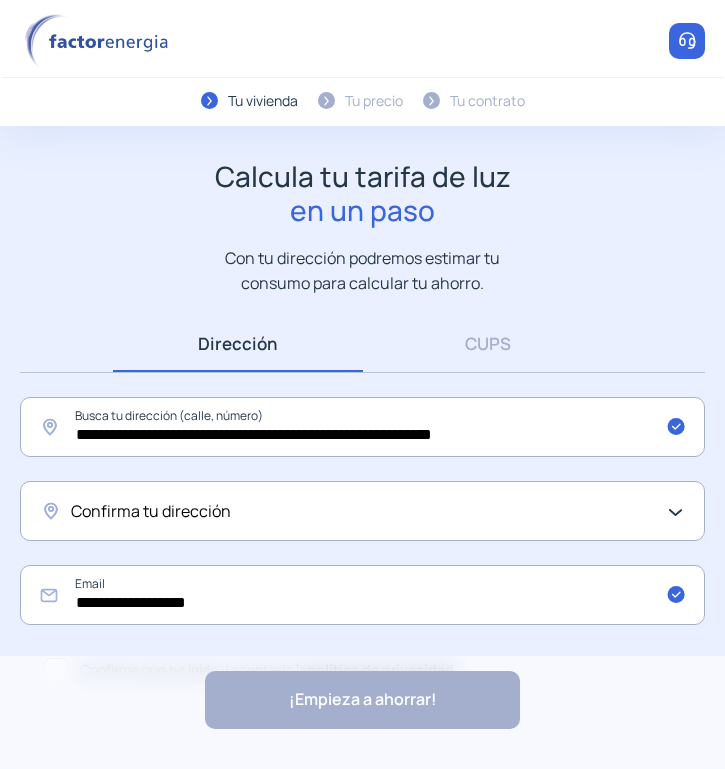 click on "Confirma tu dirección" 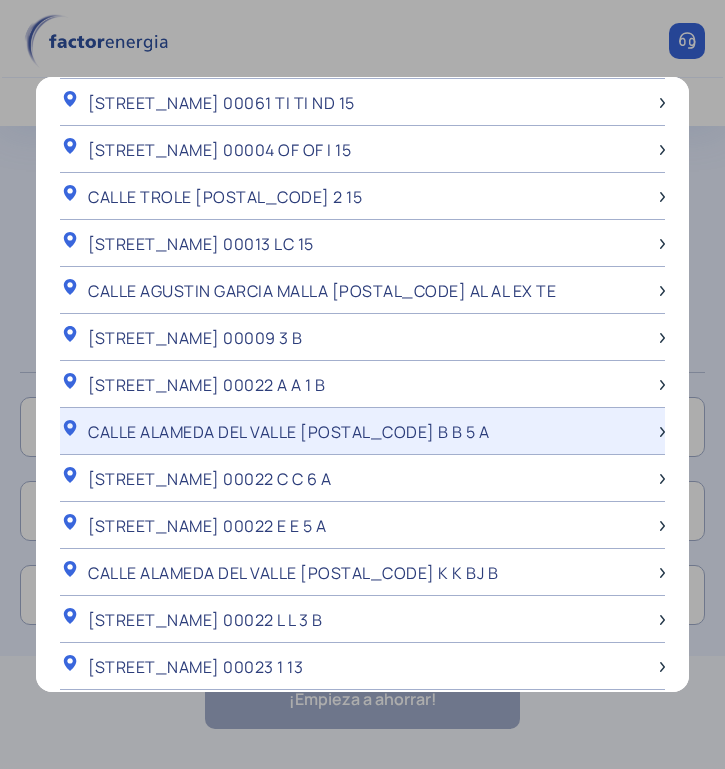 scroll, scrollTop: 1870, scrollLeft: 0, axis: vertical 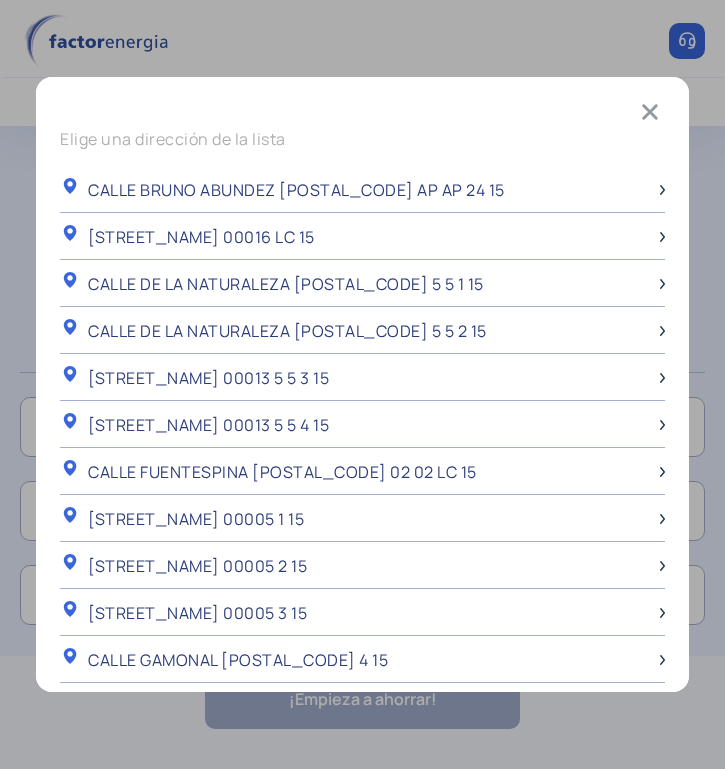 click on "Elige una dirección de la lista [STREET_NAME] 00031 AP AP 24 15 [STREET_NAME] 00016   LC 15 [STREET_NAME] 00013 5 5 1 15 [STREET_NAME] 00013 5 5 2 15 [STREET_NAME] 00013 5 5 3 15 [STREET_NAME] 00013 5 5 4 15 [STREET_NAME] 00013 02 02 LC 15 [STREET_NAME] 00005   1 15 [STREET_NAME] 00005   2 15 [STREET_NAME] 00005   3 15 [STREET_NAME] 00005   4 15 [STREET_NAME] 00005   5 15 [STREET_NAME] 00015 NA NA V 15 [STREET_NAME] 00031 NA NA VE 15 [STREET_NAME] 00047 NA NA VE 15 [STREET_NAME] 00060 NA NA VE 15 [STREET_NAME] 00037 TR TR AS 15 [STREET_NAME] 00011 TI TI EN 15 [STREET_NAME] 00006 ME  R 15 [STREET_NAME] 00004 NA NA VE 15 [STREET_NAME] 00037 02 02 01 15 [STREET_NAME] 00037 02 02 02 15 [STREET_NAME] 00037 02 02 03 15 [STREET_NAME] 00037 02 02 04 15 [STREET_NAME] 00037 02 02 05 15 [STREET_NAME] 00037 02 02 06 15 [STREET_NAME] 00037 02 02 07 15" at bounding box center (362, 384) 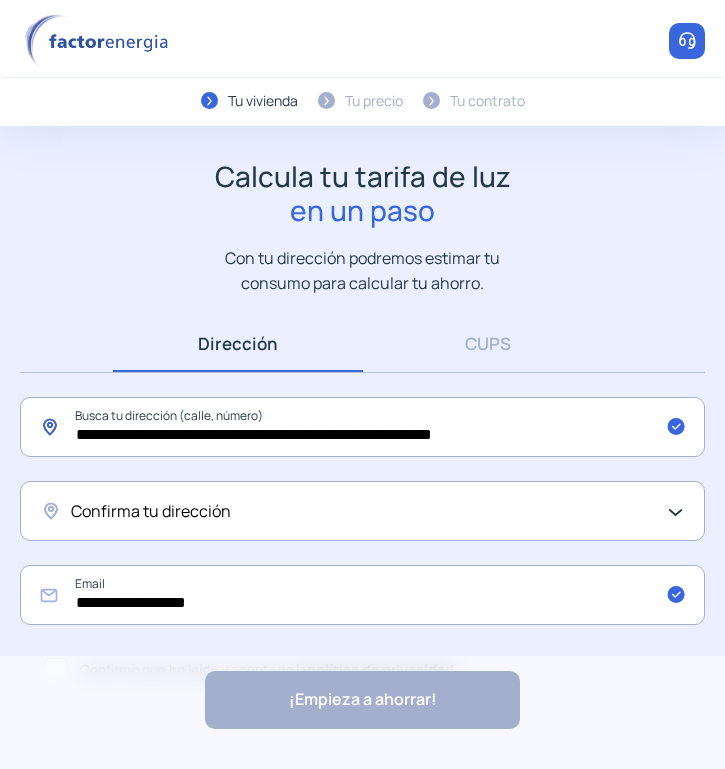 click on "**********" 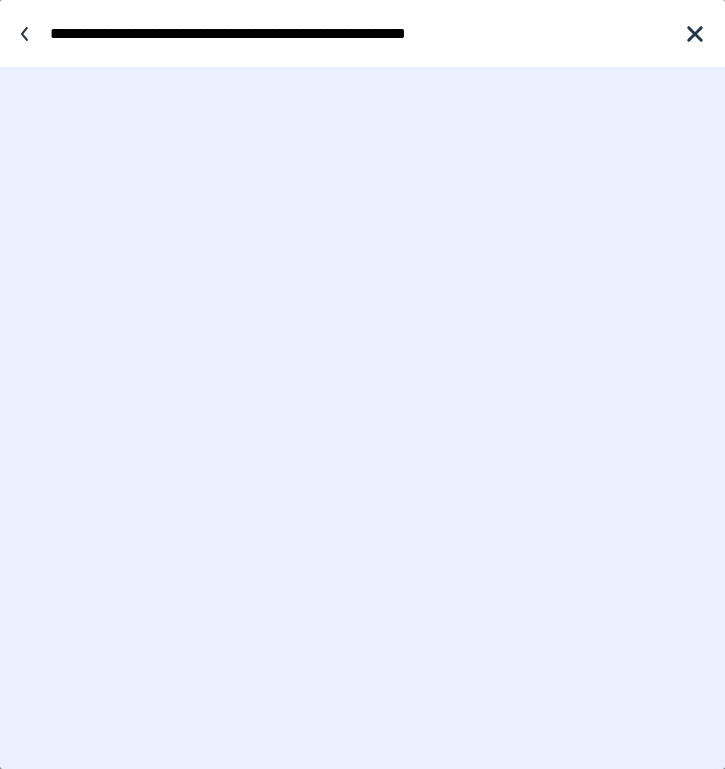 drag, startPoint x: 356, startPoint y: 44, endPoint x: 16, endPoint y: 36, distance: 340.09412 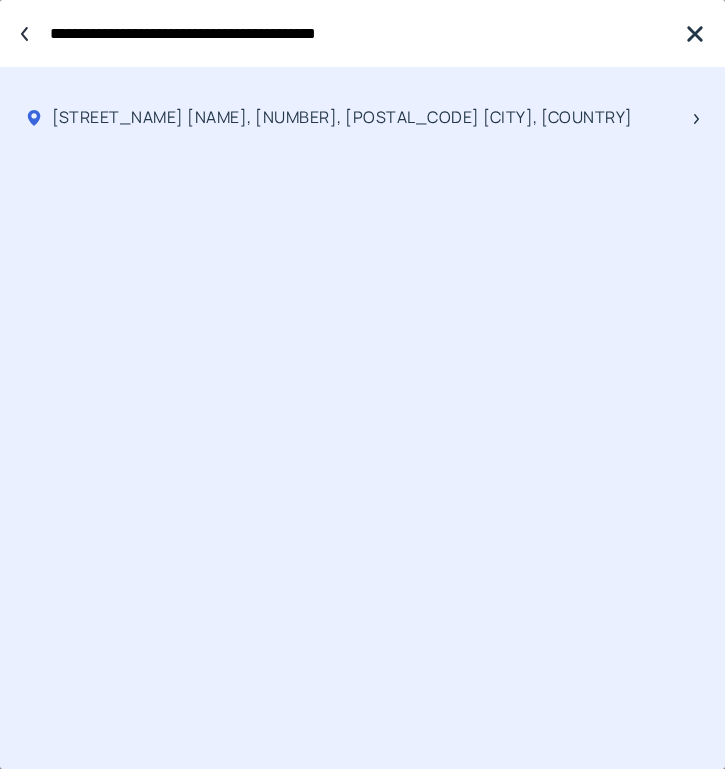 type on "**********" 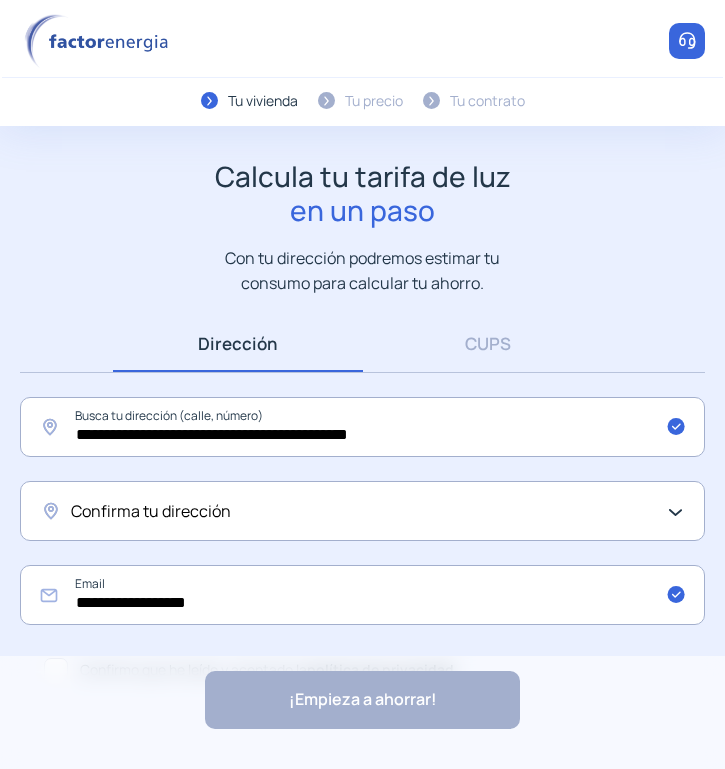 click on "Confirma tu dirección" 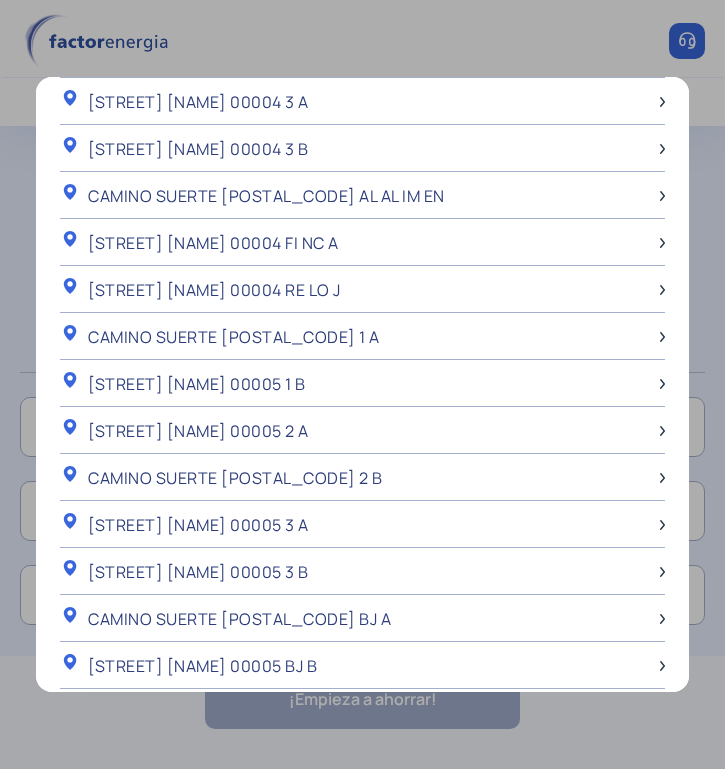 scroll, scrollTop: 0, scrollLeft: 0, axis: both 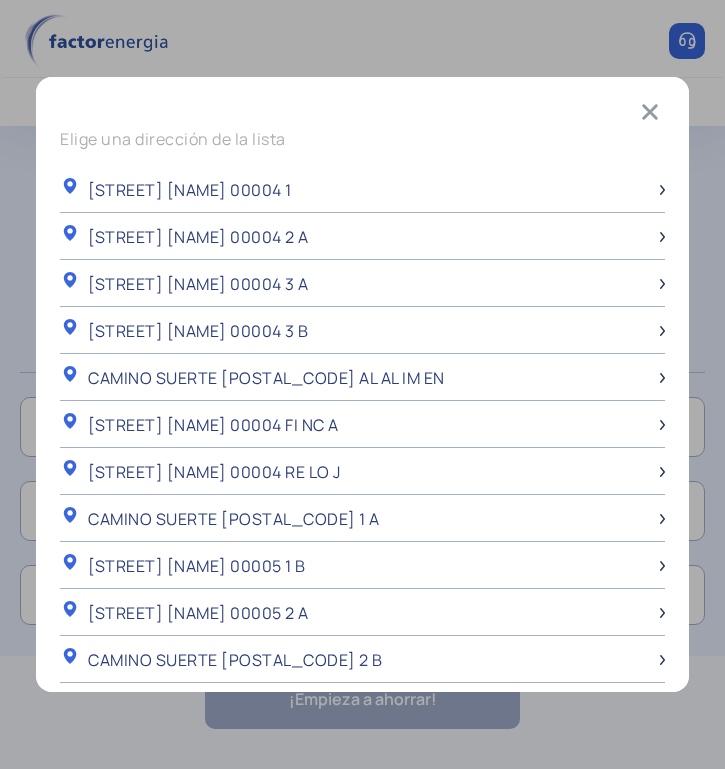 click at bounding box center (362, 384) 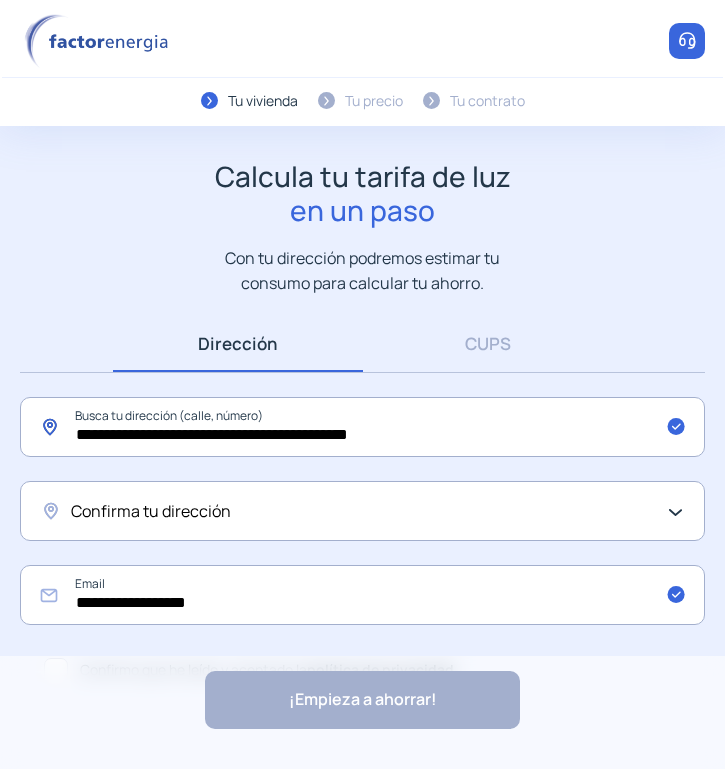 click on "**********" 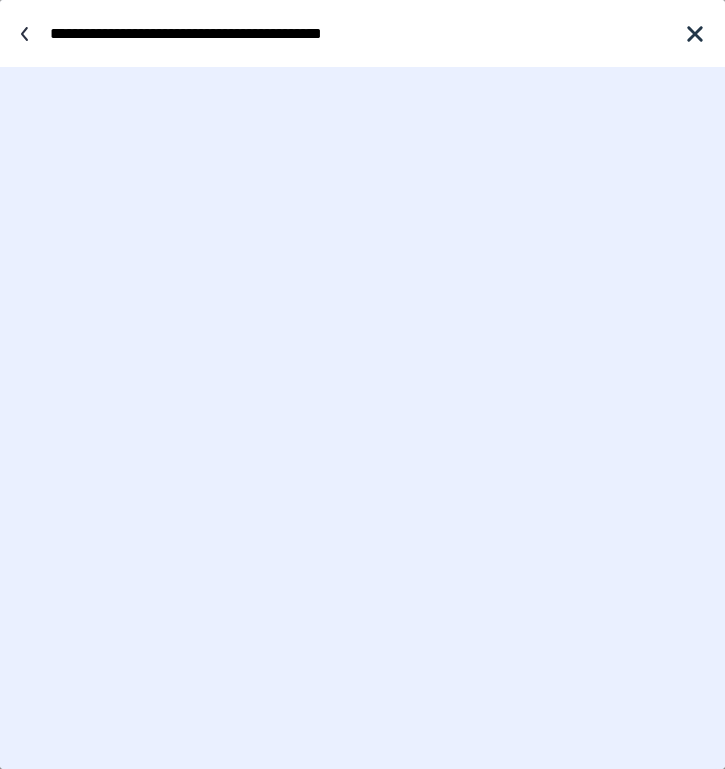 click on "**********" at bounding box center (357, 33) 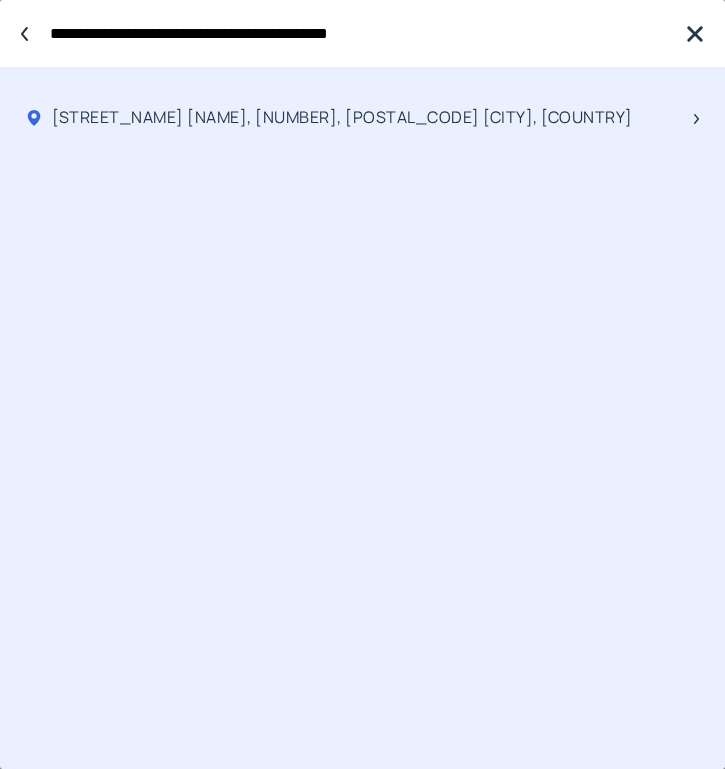 type on "**********" 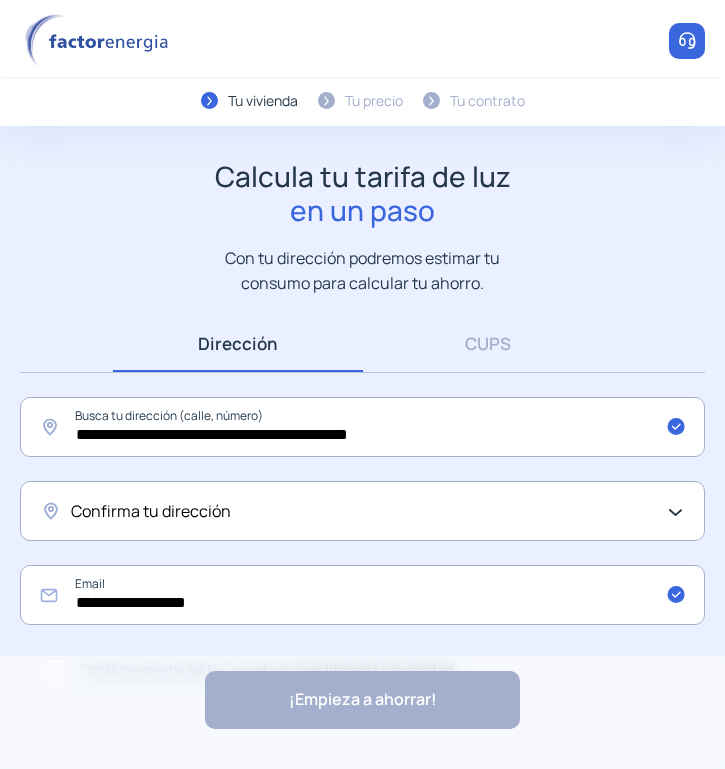 click on "Confirma tu dirección" 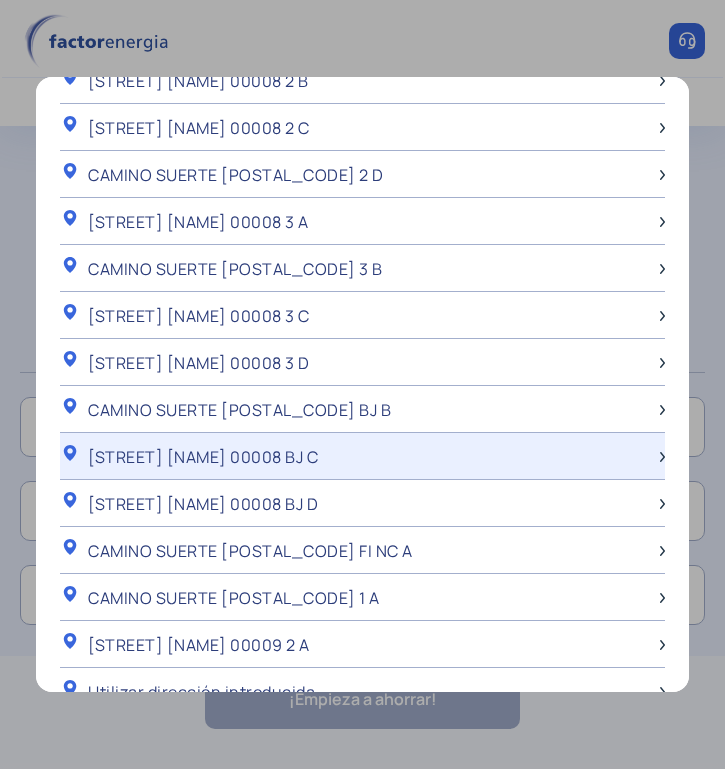 scroll, scrollTop: 1870, scrollLeft: 0, axis: vertical 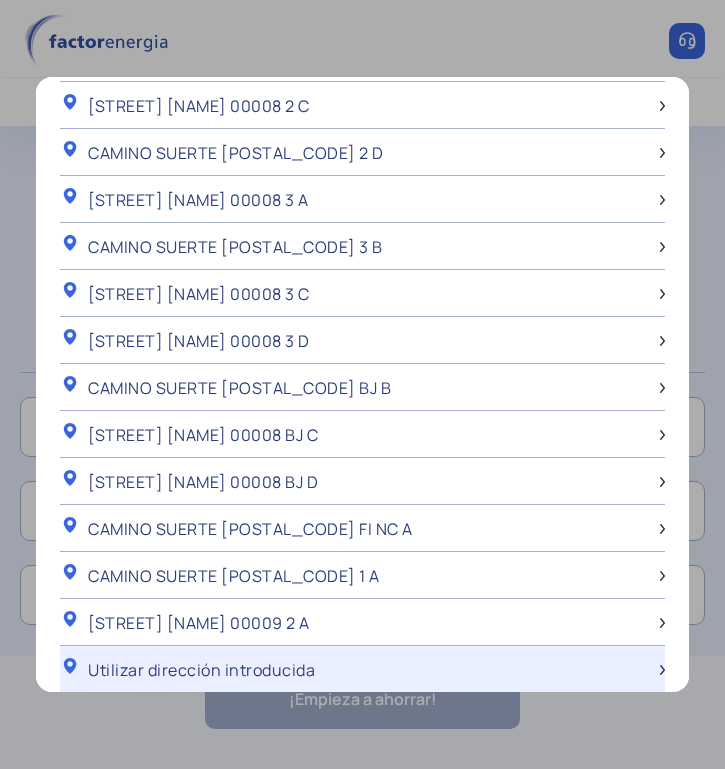 click on "Utilizar dirección introducida" at bounding box center [201, 670] 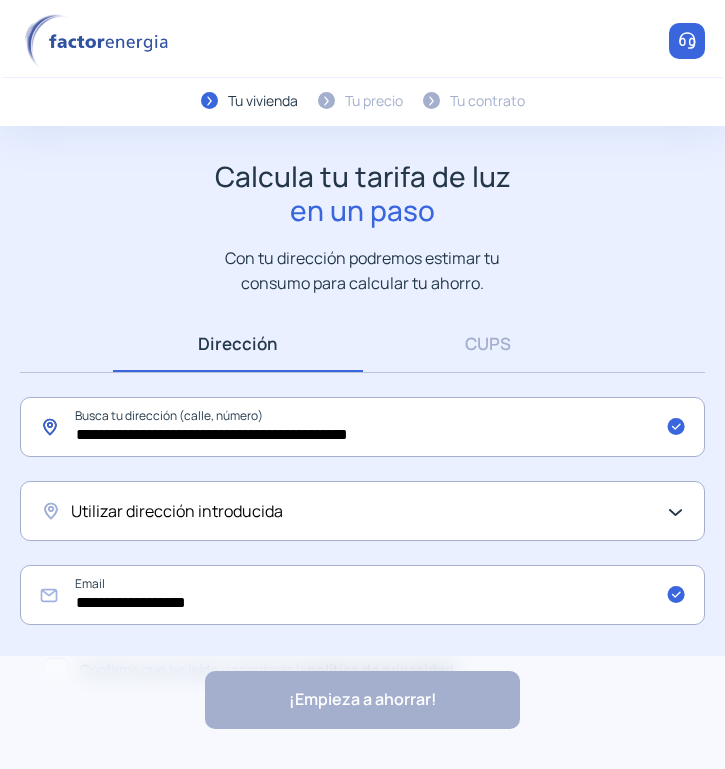 click on "**********" 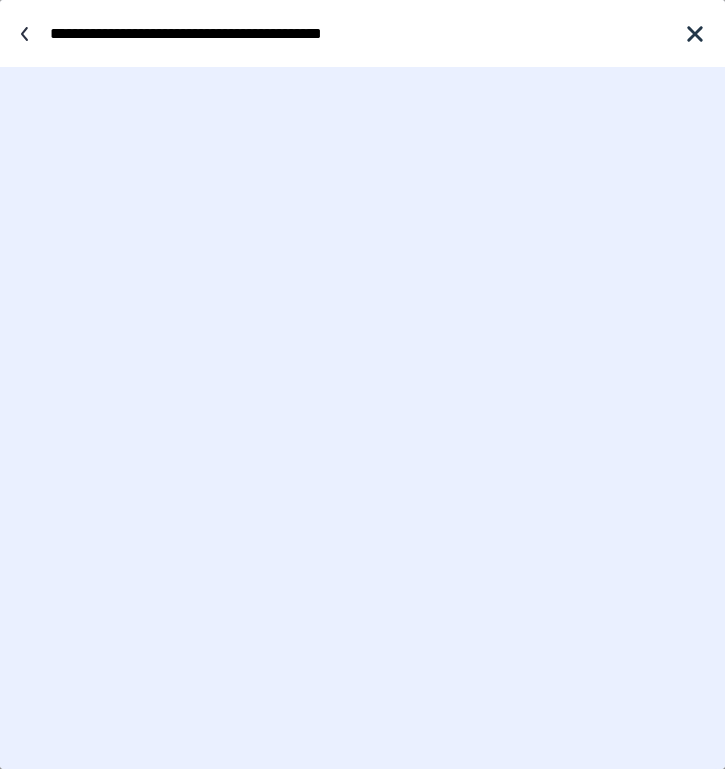 click on "**********" at bounding box center (357, 33) 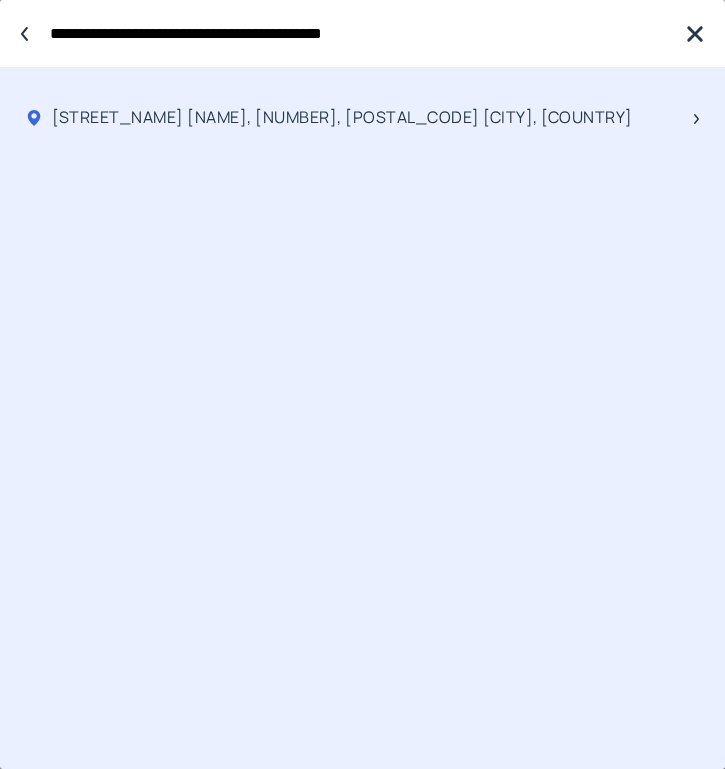 type on "**********" 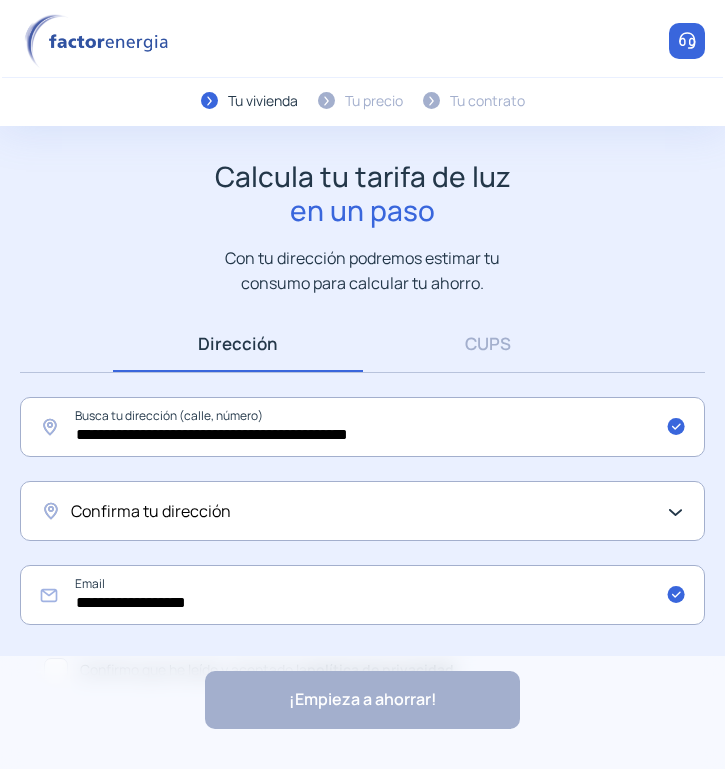 click on "Confirma tu dirección" 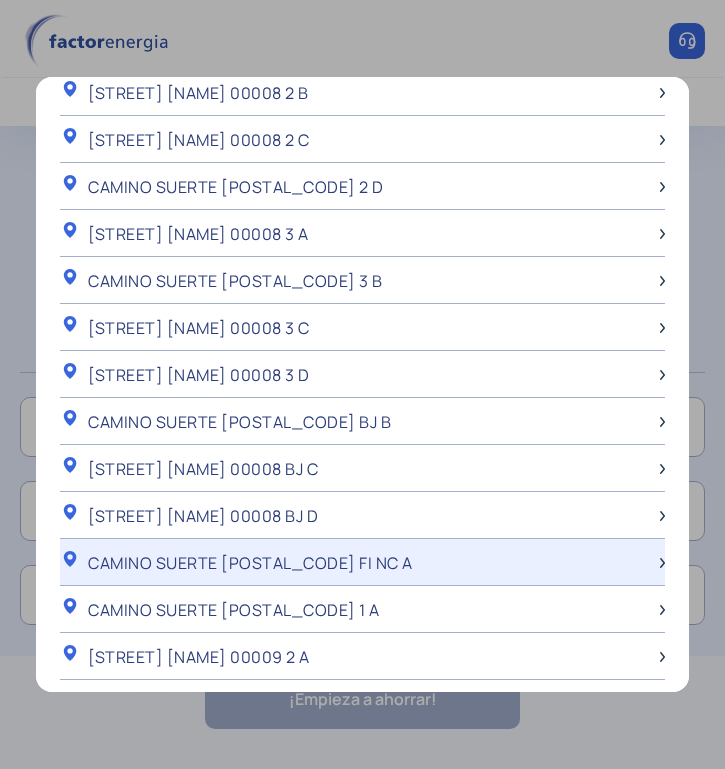 scroll, scrollTop: 1870, scrollLeft: 0, axis: vertical 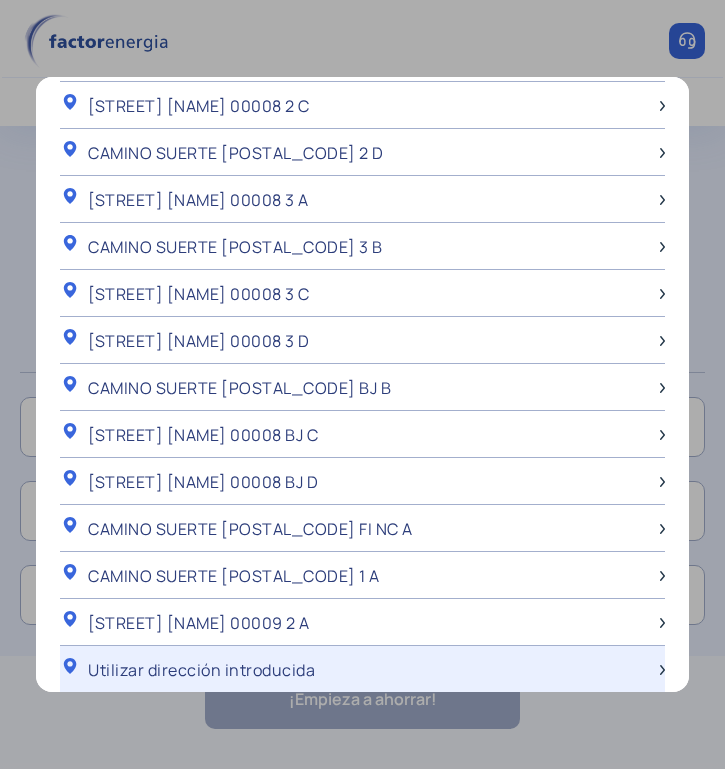 click on "Utilizar dirección introducida" at bounding box center [201, 670] 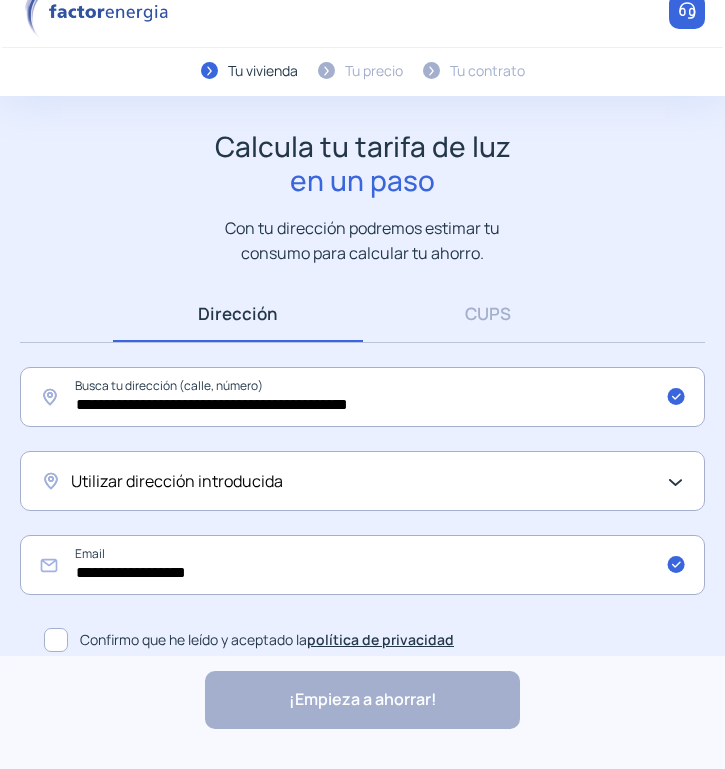 scroll, scrollTop: 43, scrollLeft: 0, axis: vertical 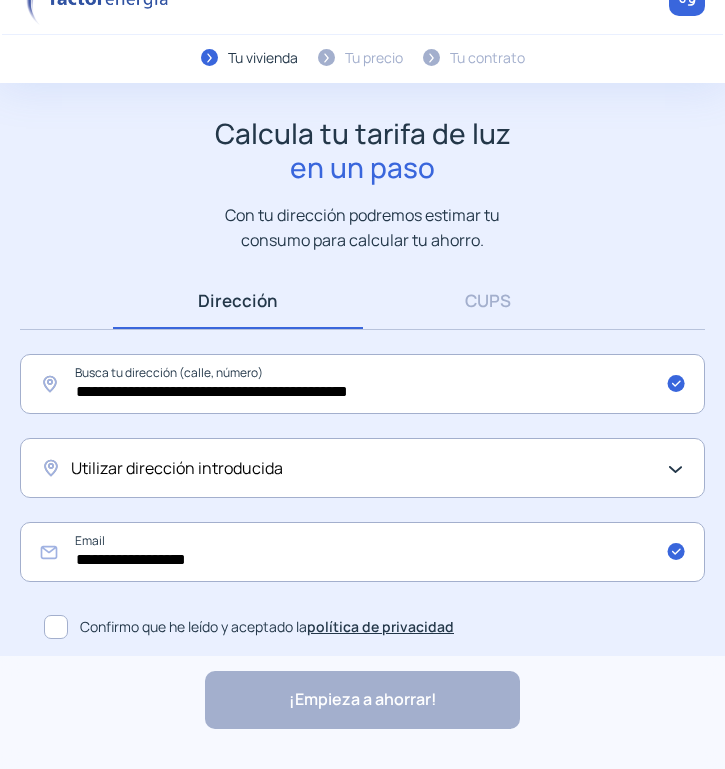 click 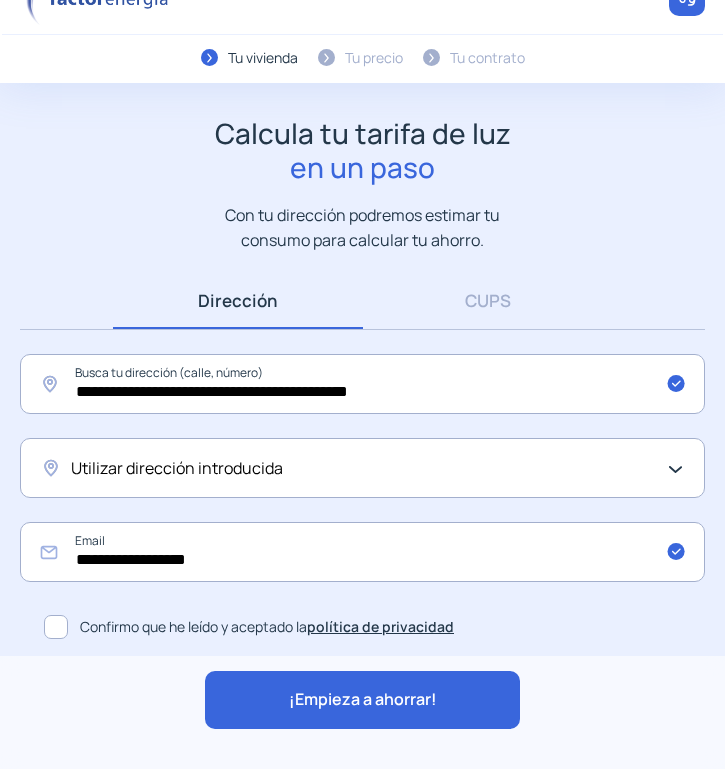 click on "¡Empieza a ahorrar!" 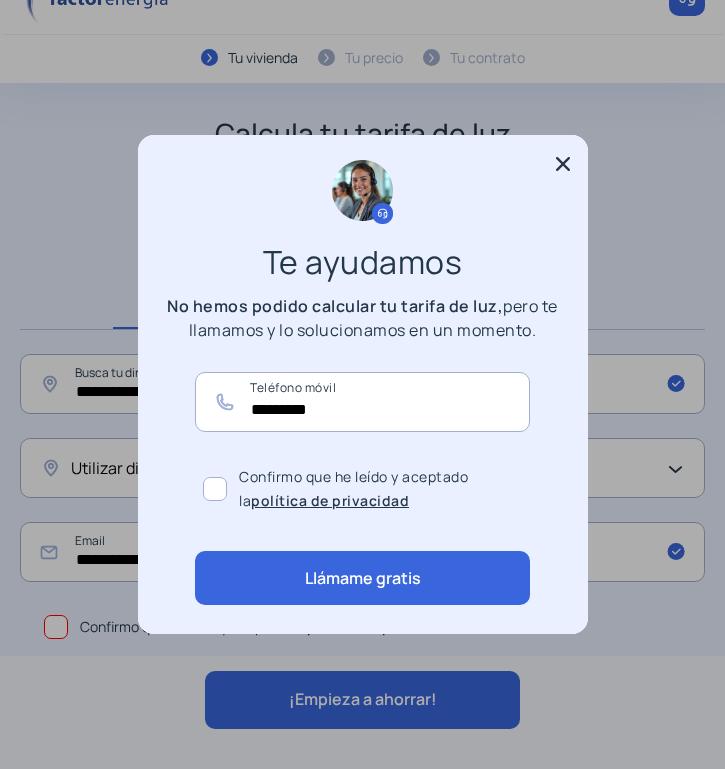 scroll, scrollTop: 0, scrollLeft: 0, axis: both 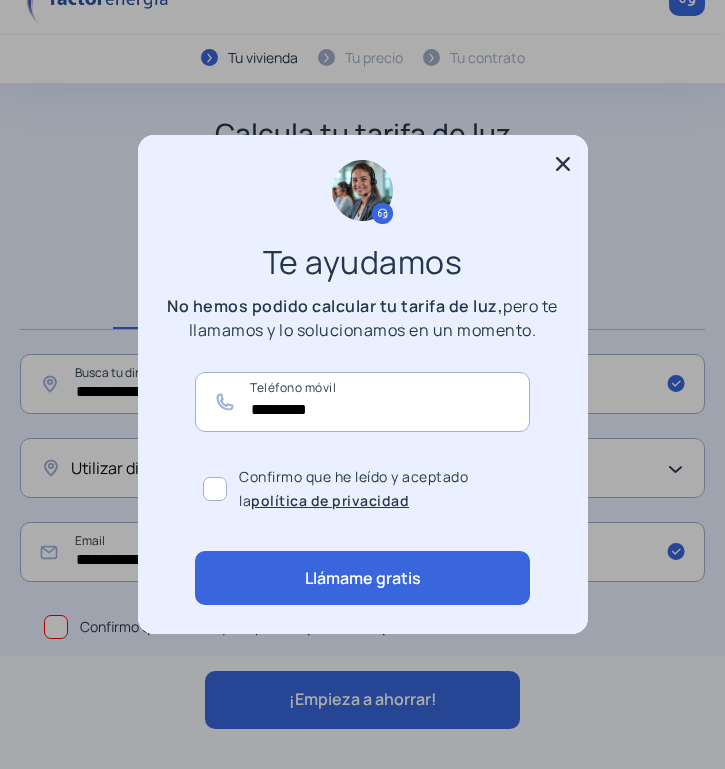 click 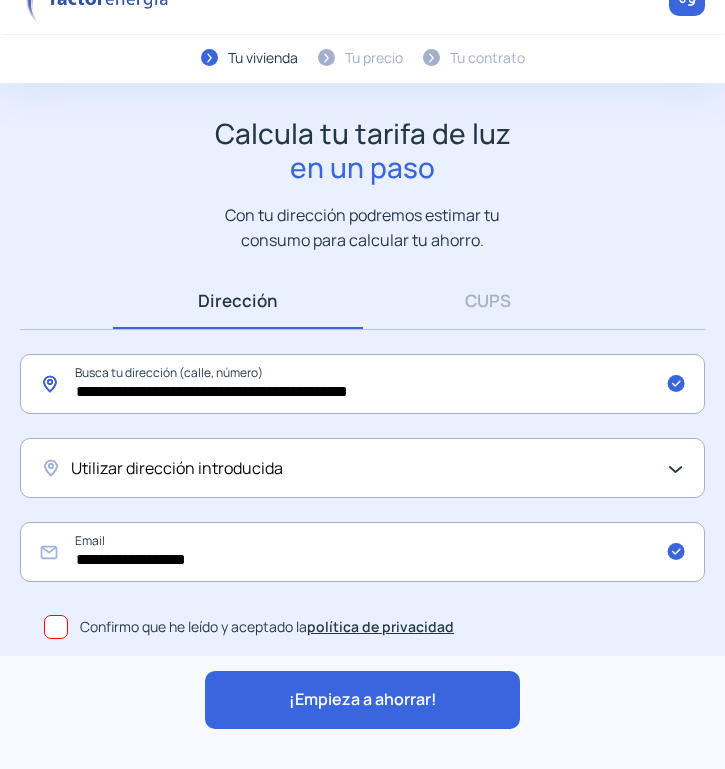 click on "**********" 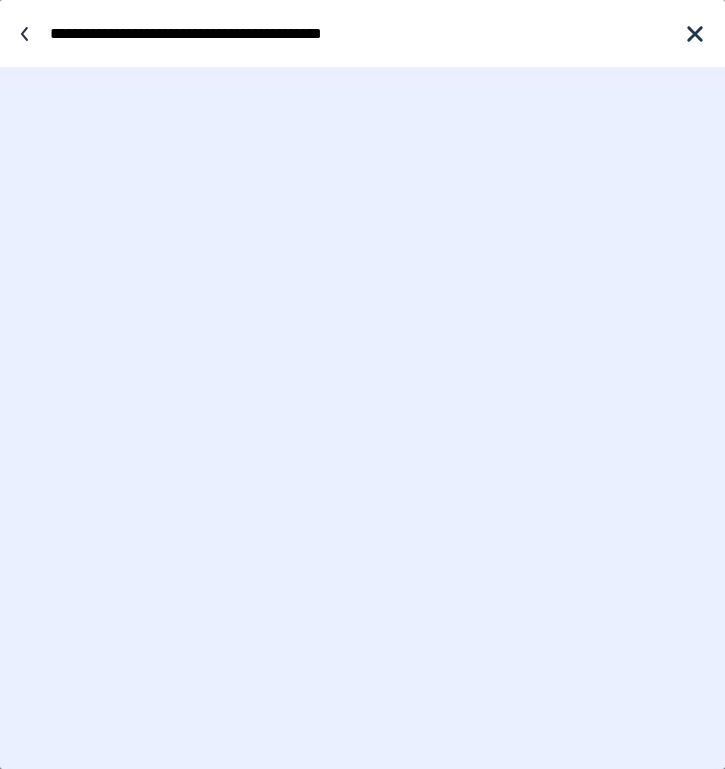 drag, startPoint x: 696, startPoint y: 40, endPoint x: 523, endPoint y: 40, distance: 173 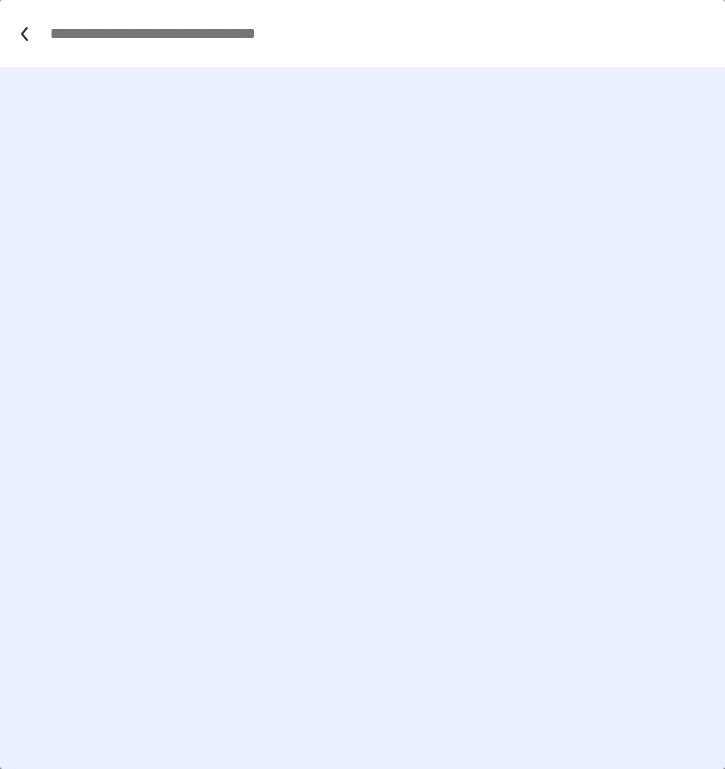 click at bounding box center (372, 33) 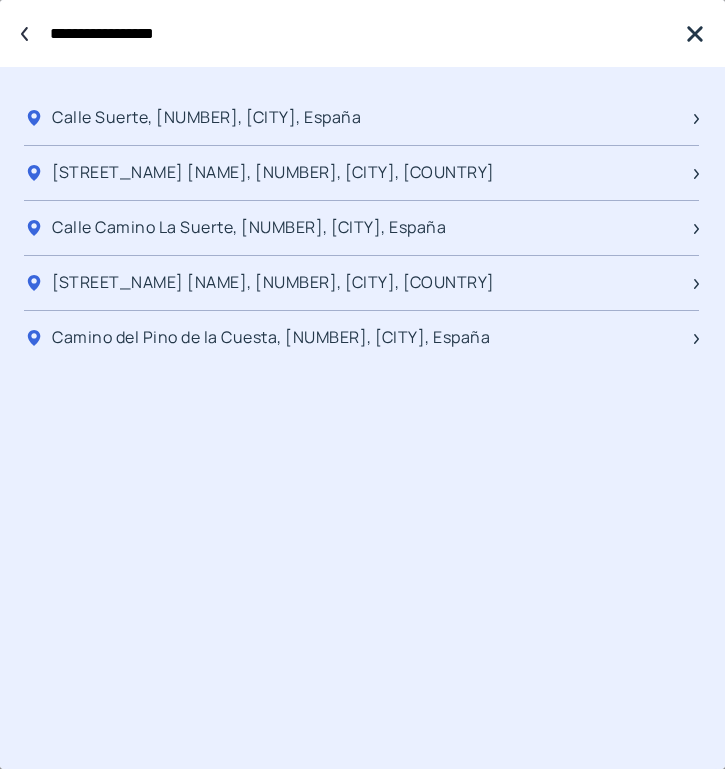 type on "**********" 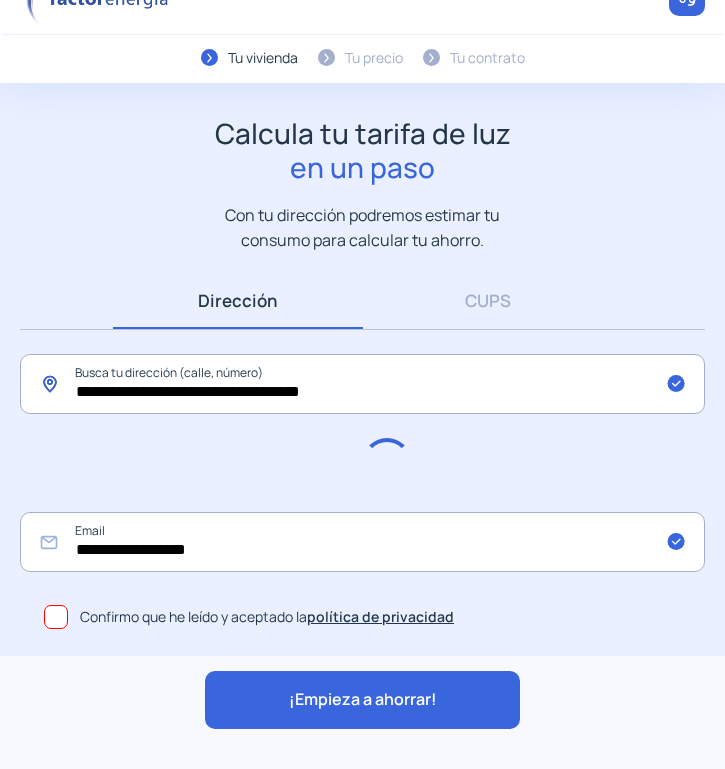 scroll, scrollTop: 33, scrollLeft: 0, axis: vertical 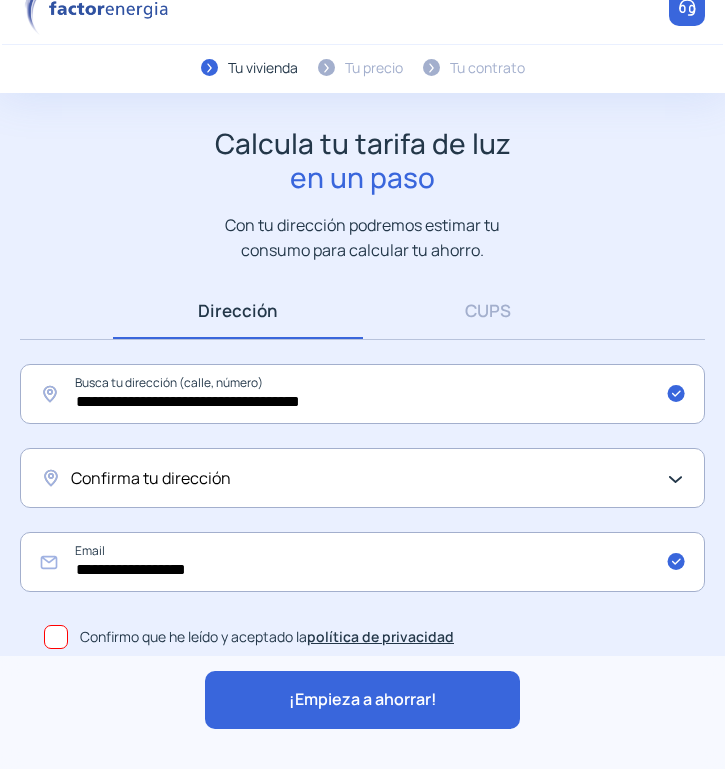 click on "Confirma tu dirección" 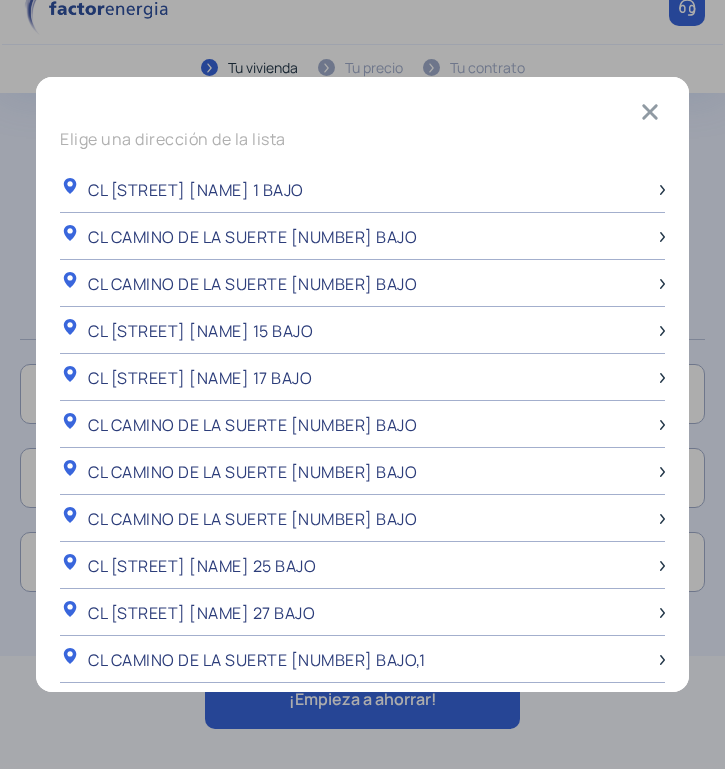 scroll, scrollTop: 0, scrollLeft: 0, axis: both 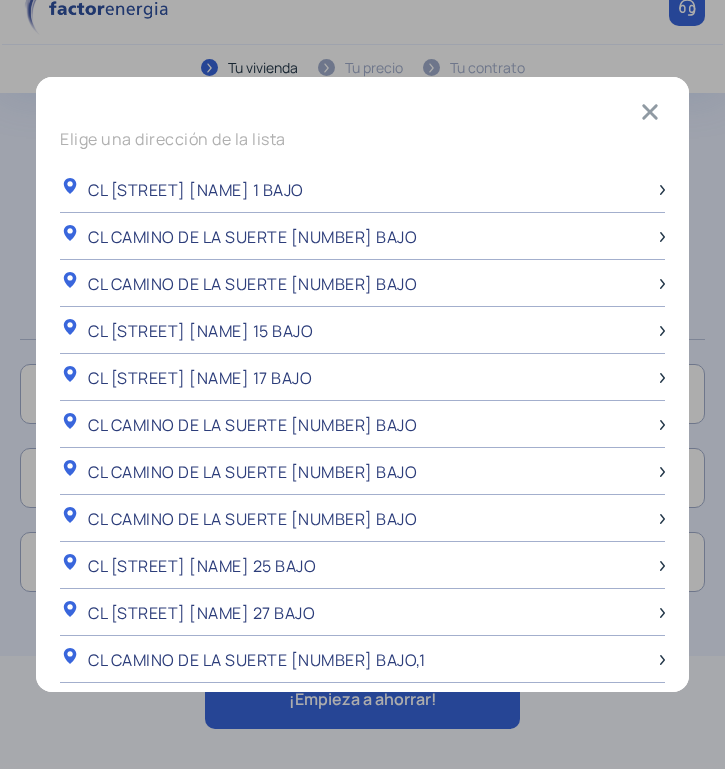 click at bounding box center [362, 384] 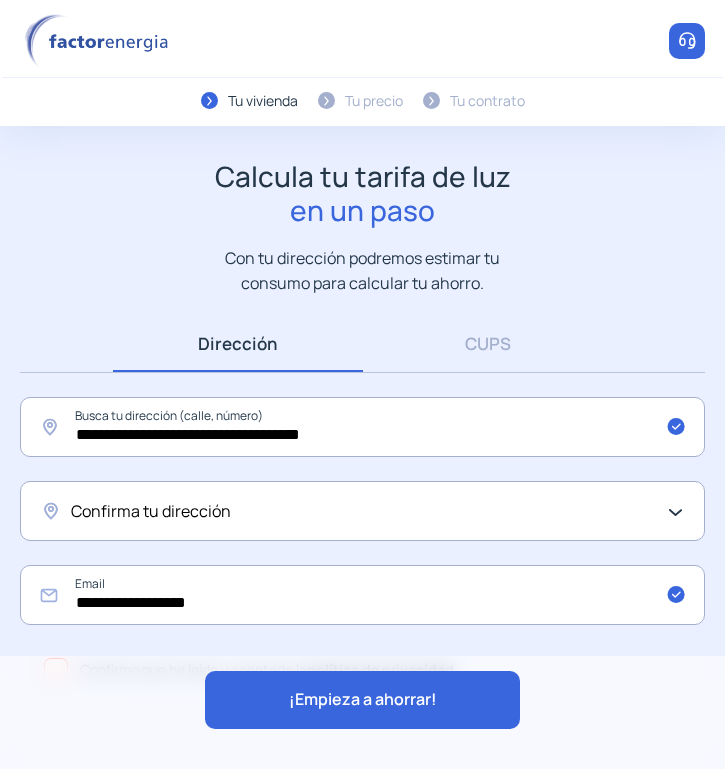 scroll, scrollTop: 33, scrollLeft: 0, axis: vertical 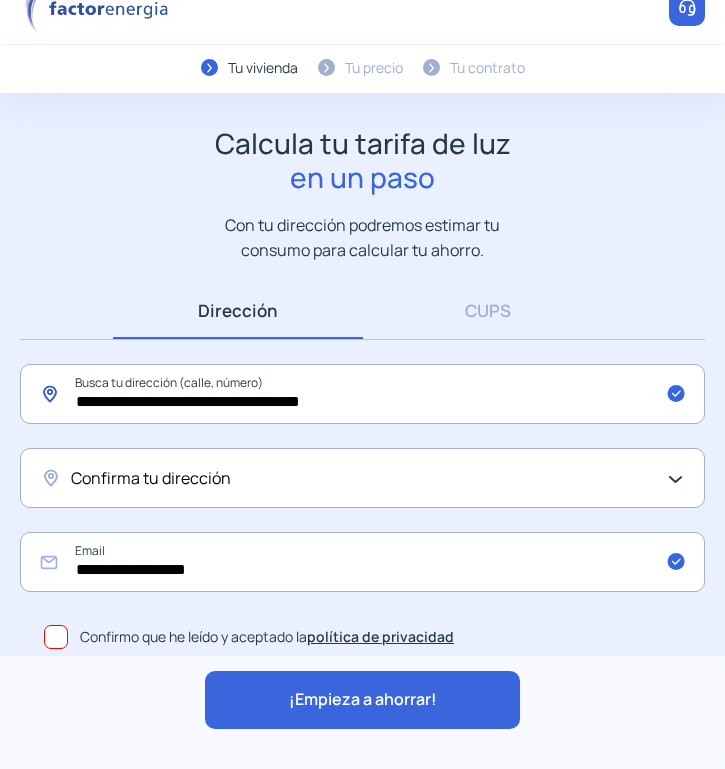 click on "**********" 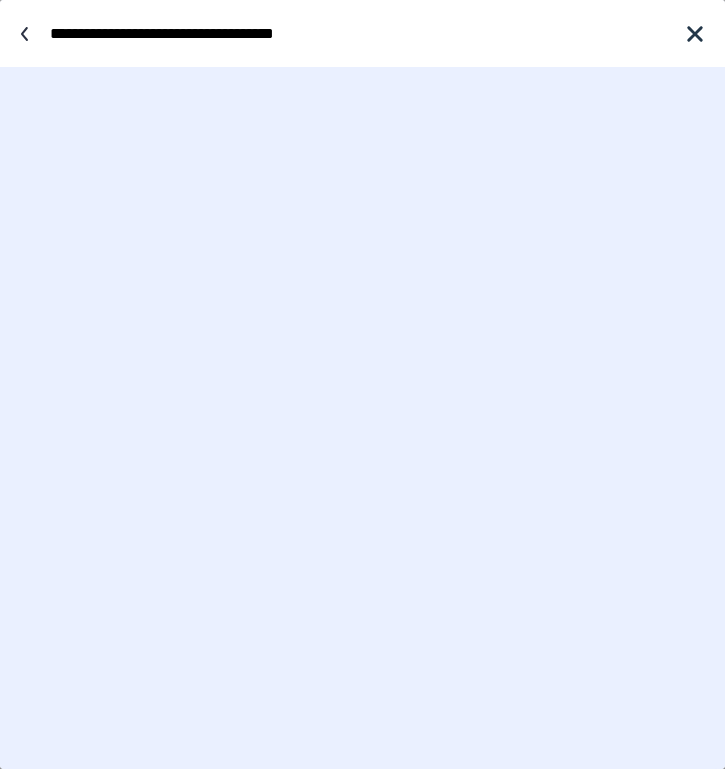 scroll, scrollTop: 0, scrollLeft: 0, axis: both 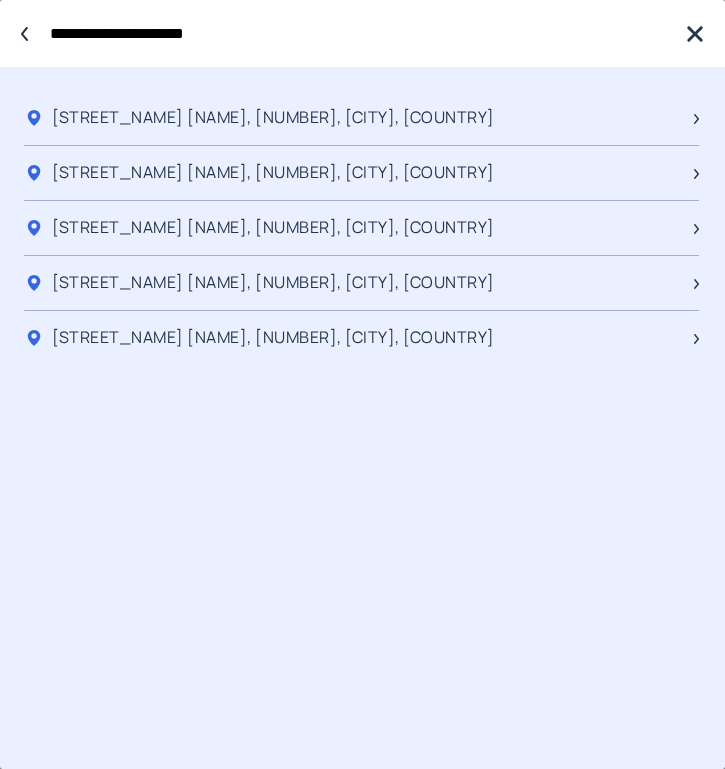 click on "**********" at bounding box center [357, 33] 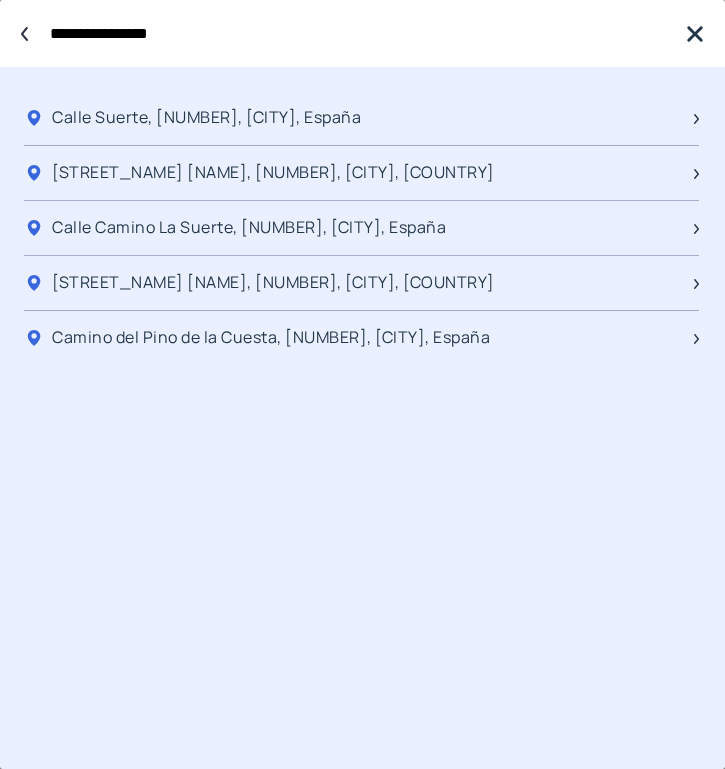 click on "**********" at bounding box center (357, 33) 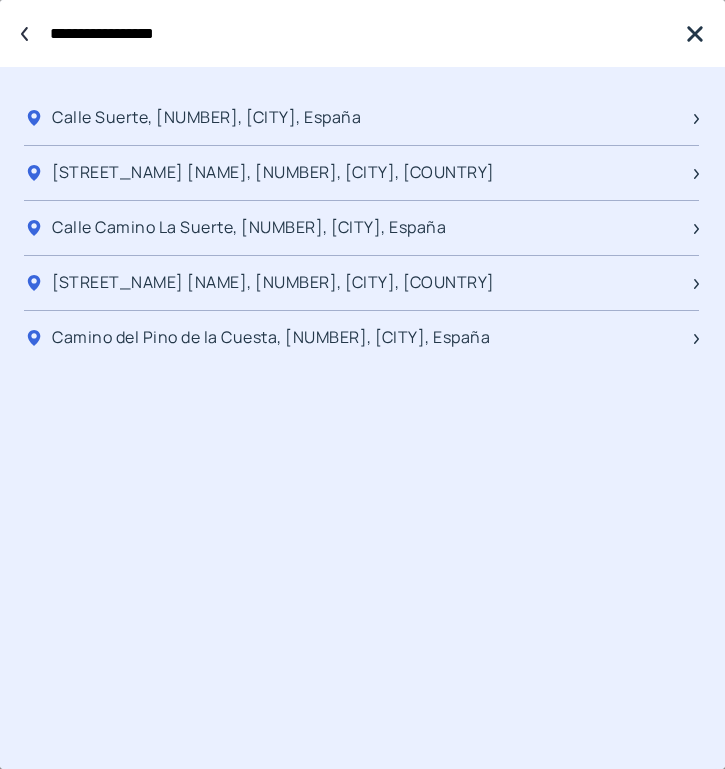 paste on "******" 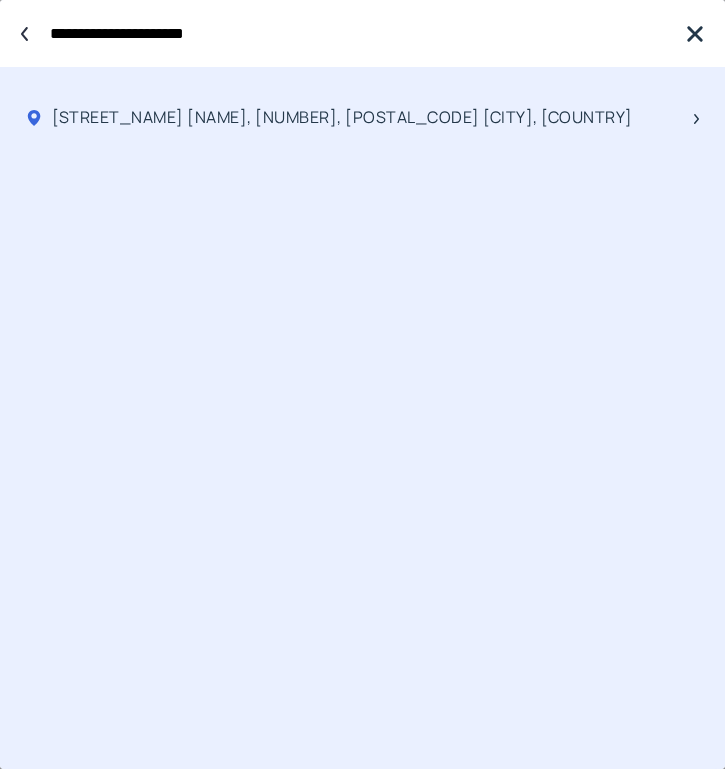 type on "**********" 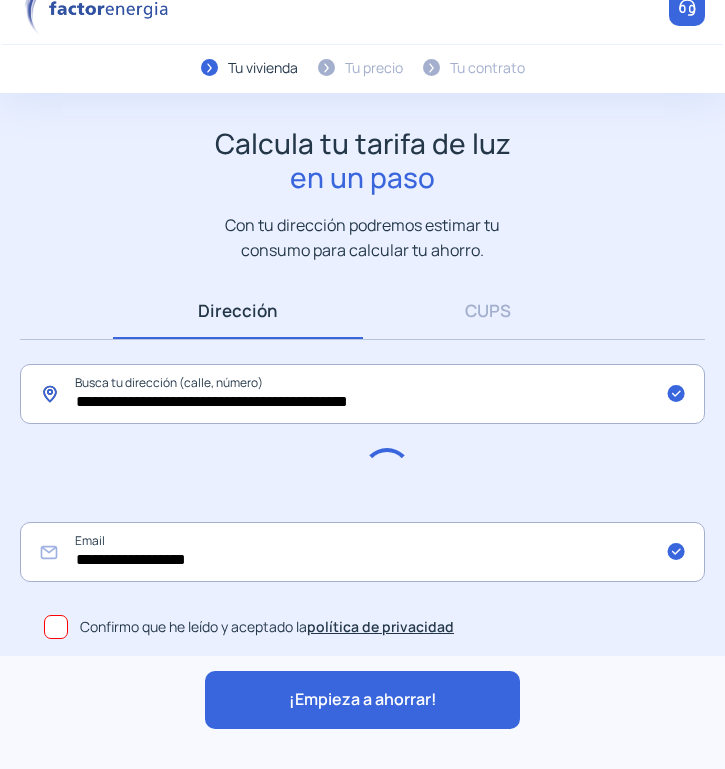 scroll, scrollTop: 33, scrollLeft: 0, axis: vertical 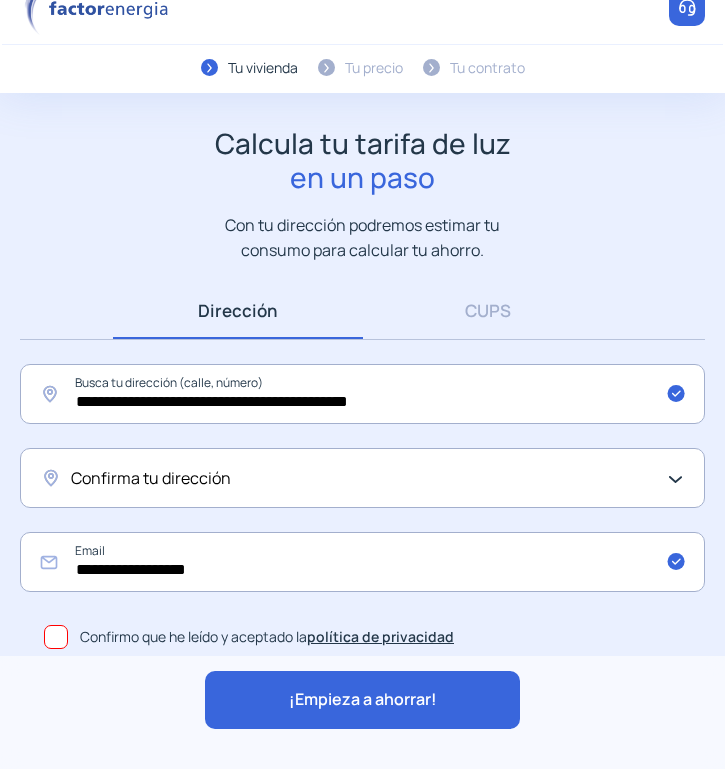 click on "Confirma tu dirección" 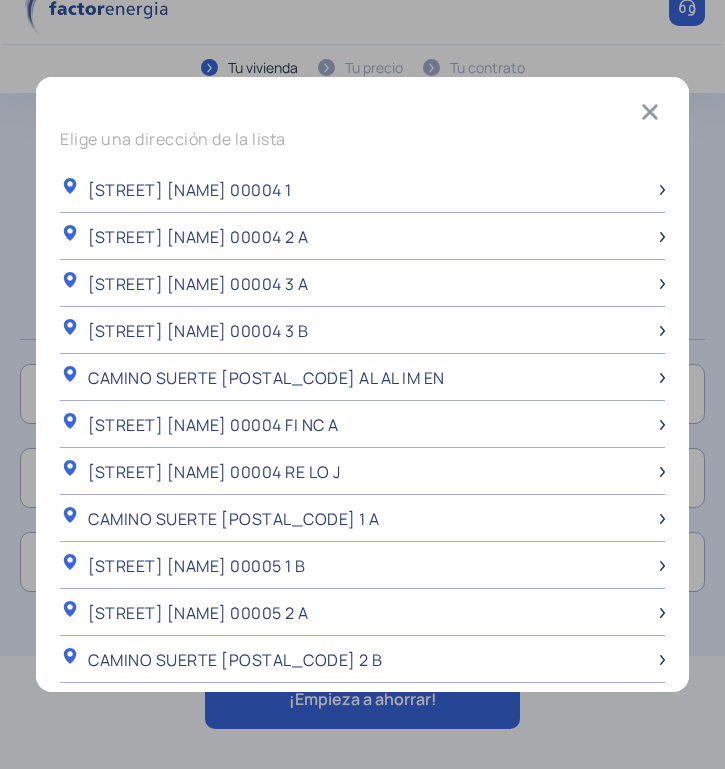 scroll, scrollTop: 0, scrollLeft: 0, axis: both 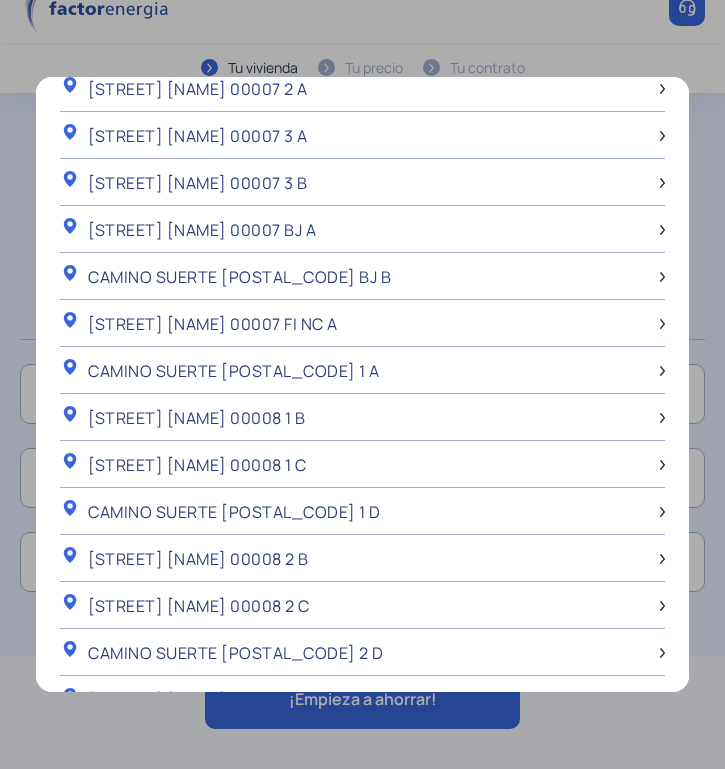 click at bounding box center (362, 384) 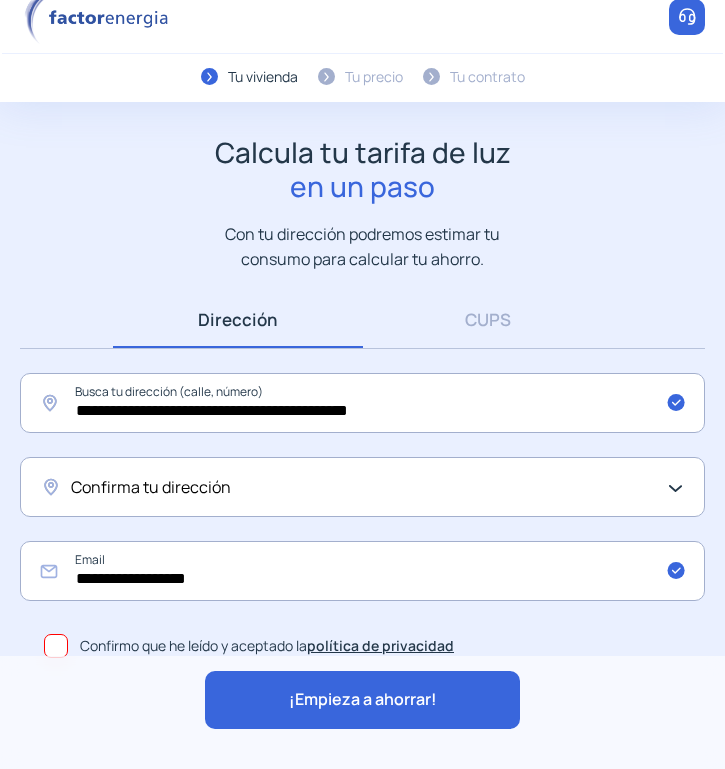scroll, scrollTop: 0, scrollLeft: 0, axis: both 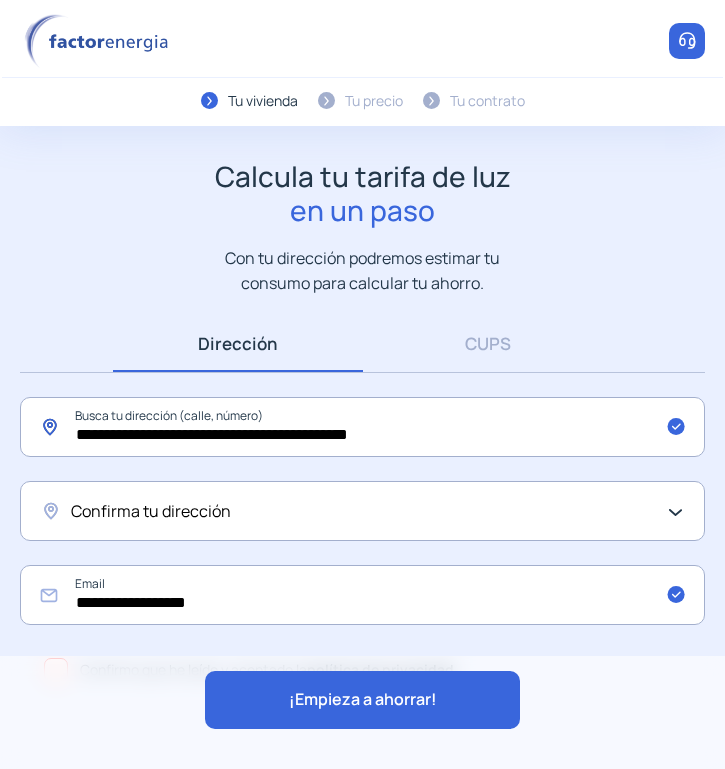 click on "**********" 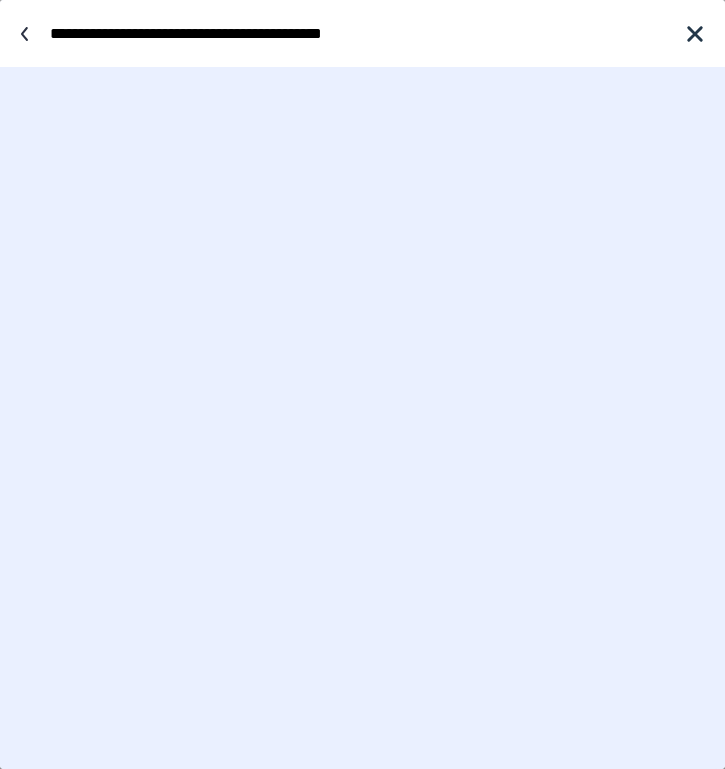 drag, startPoint x: 146, startPoint y: 37, endPoint x: 108, endPoint y: 34, distance: 38.118237 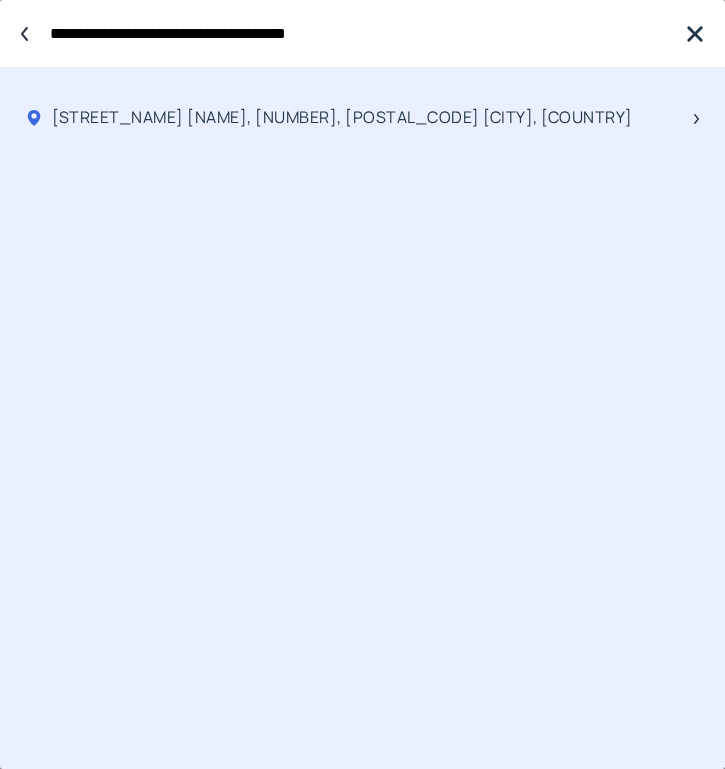 drag, startPoint x: 369, startPoint y: 29, endPoint x: 187, endPoint y: 40, distance: 182.3321 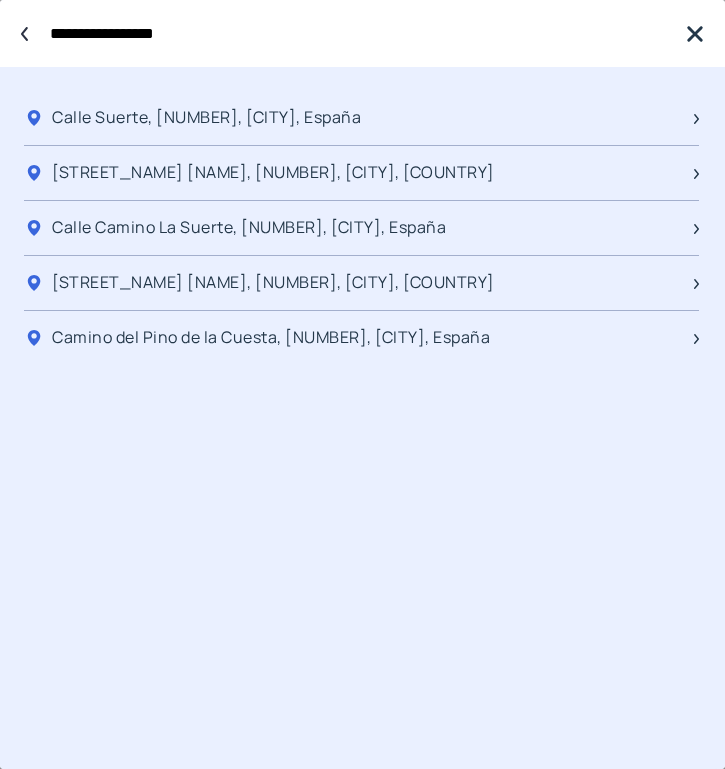 type on "**********" 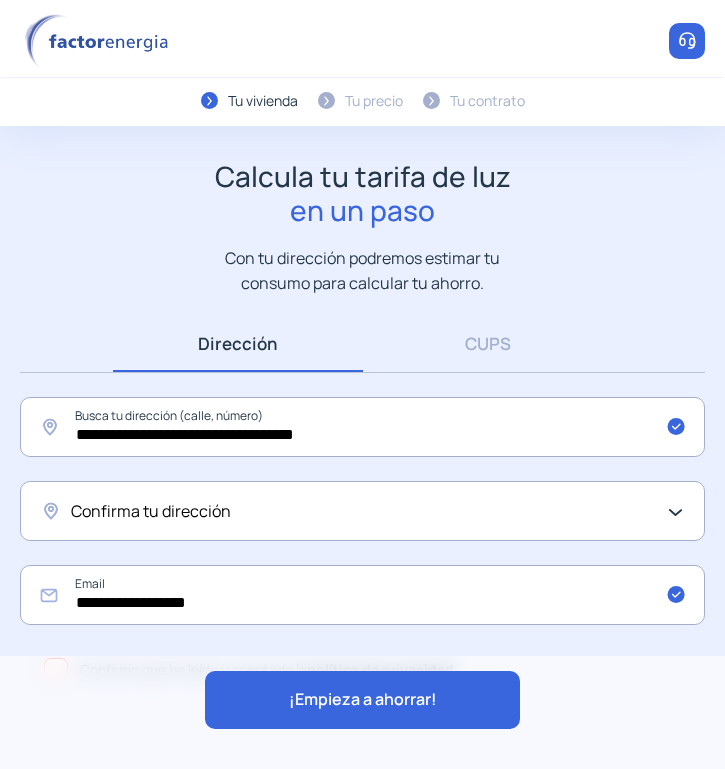 click on "Confirma tu dirección" 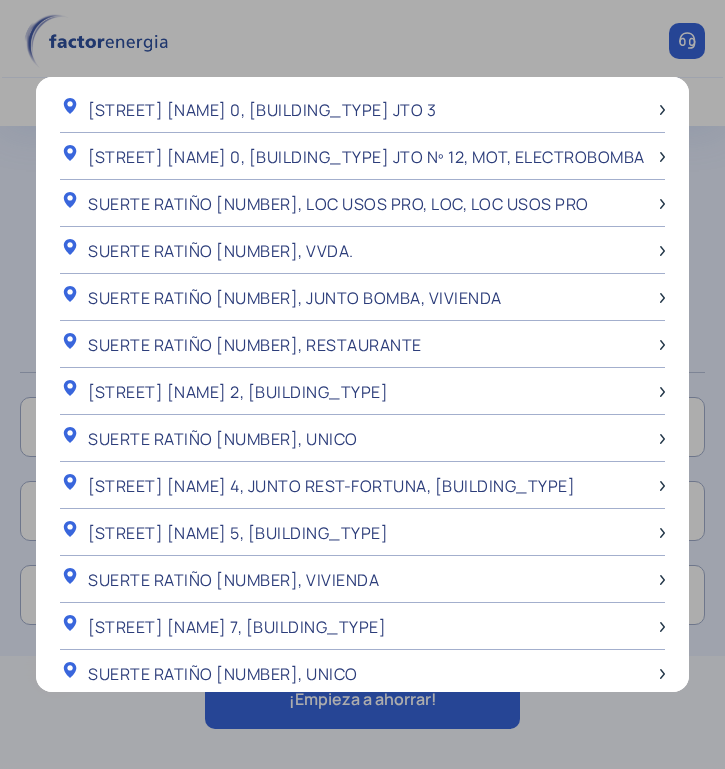 scroll, scrollTop: 0, scrollLeft: 0, axis: both 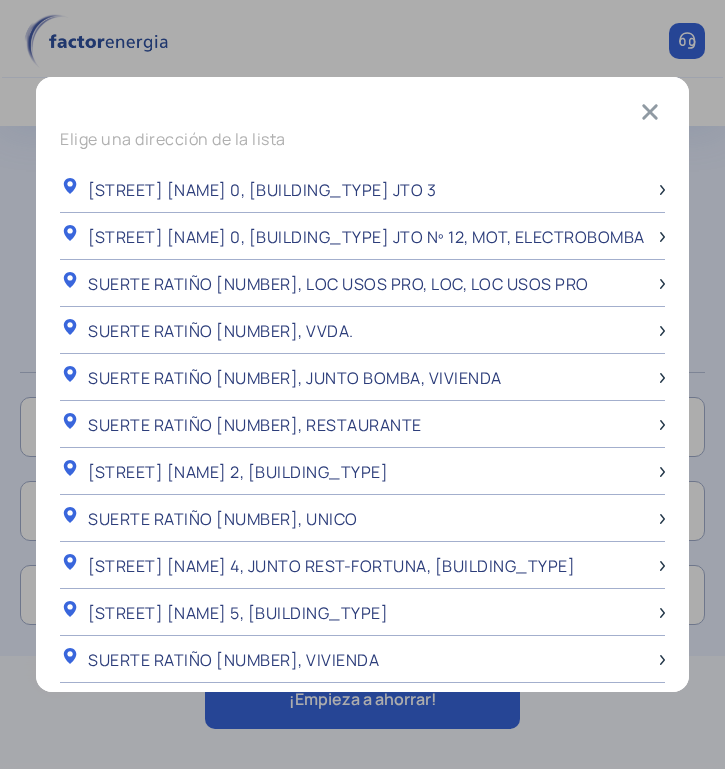drag, startPoint x: 634, startPoint y: 112, endPoint x: 617, endPoint y: 117, distance: 17.720045 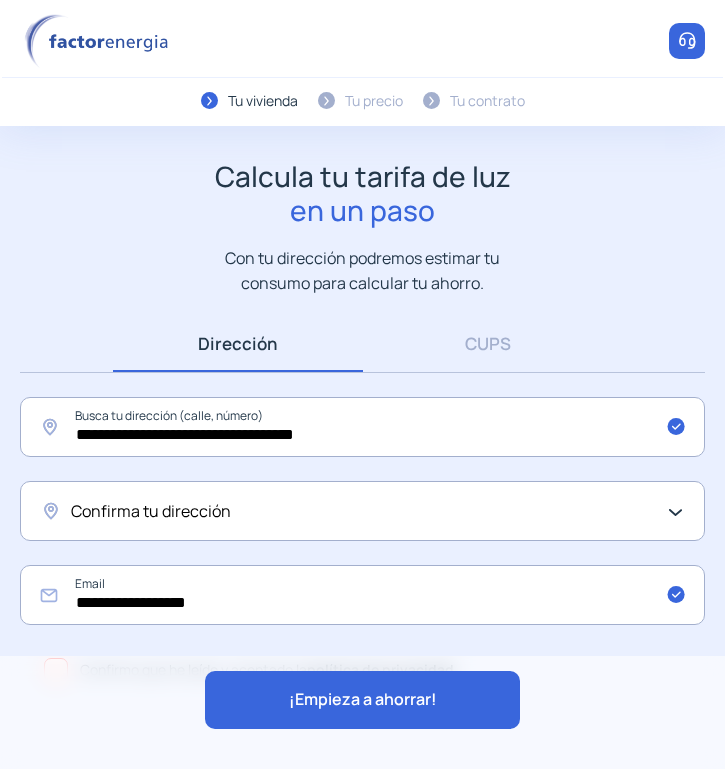 click on "Tu vivienda Tu precio Tu contrato Te ayudamos" 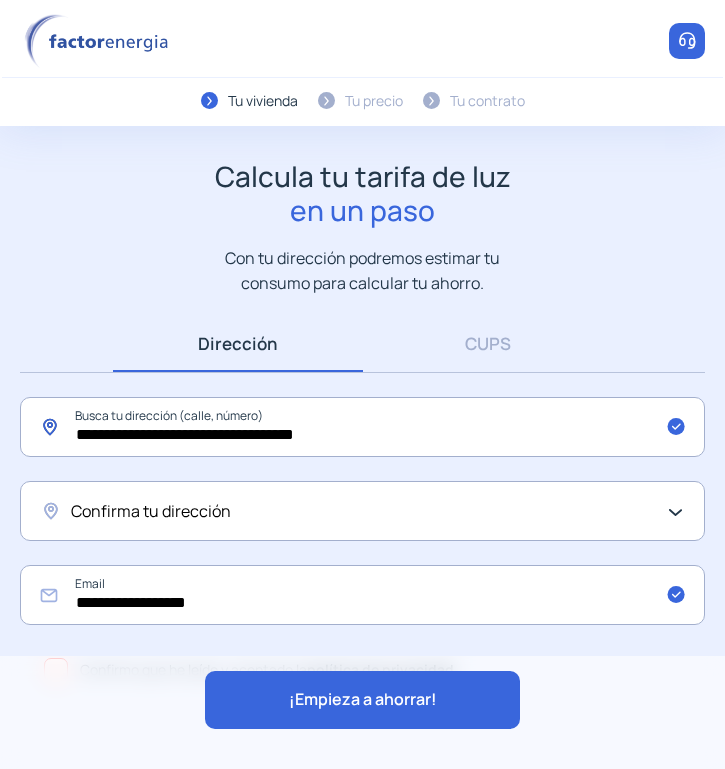 click on "**********" 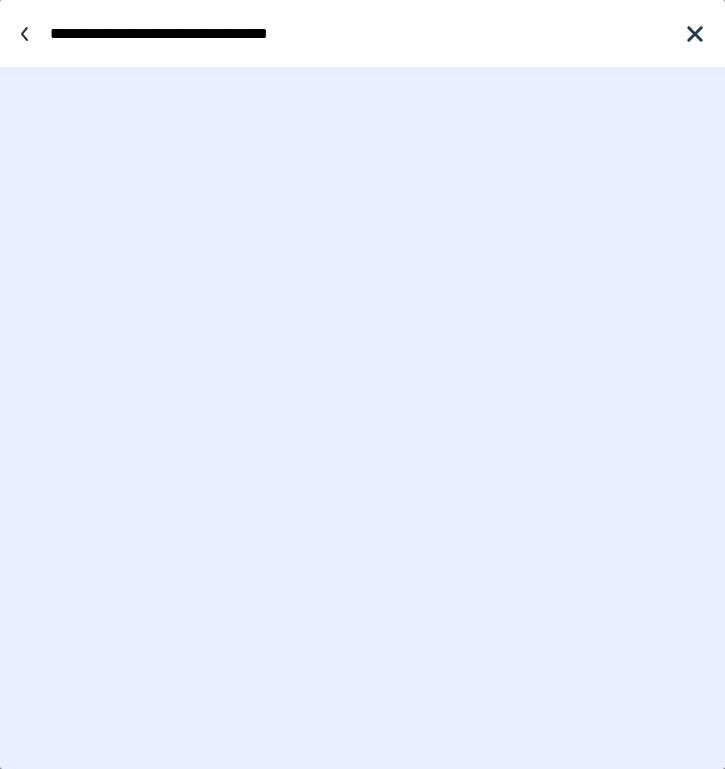 click at bounding box center (695, 34) 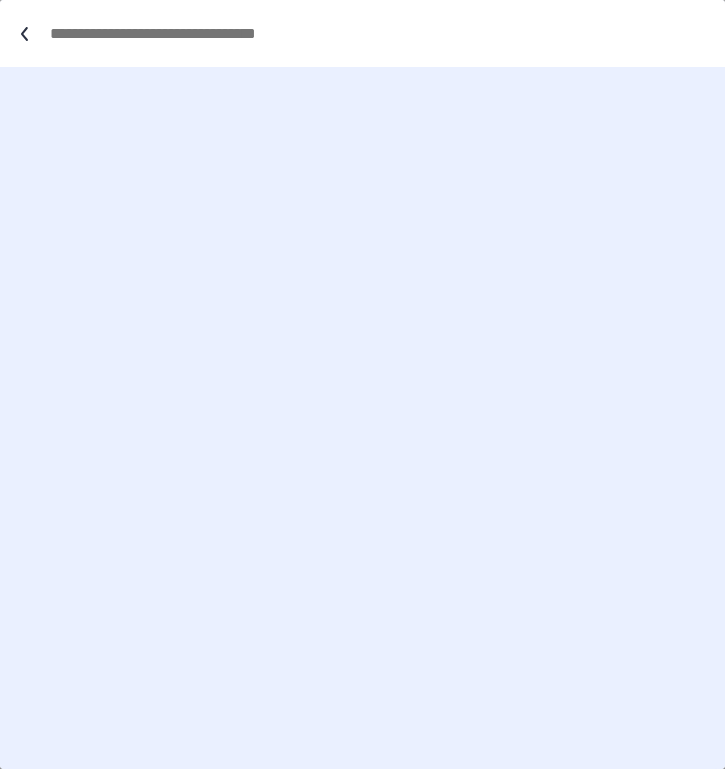 click at bounding box center [372, 33] 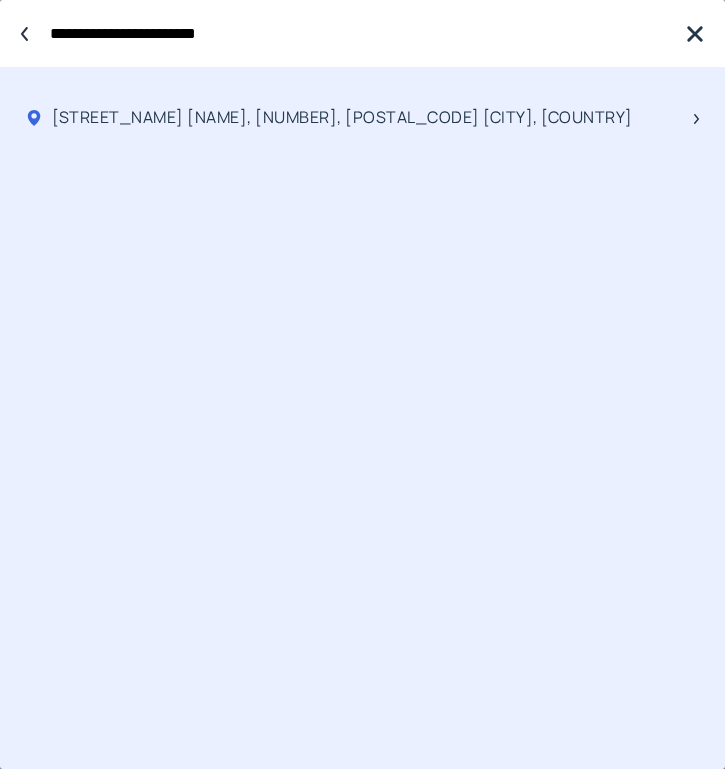type on "**********" 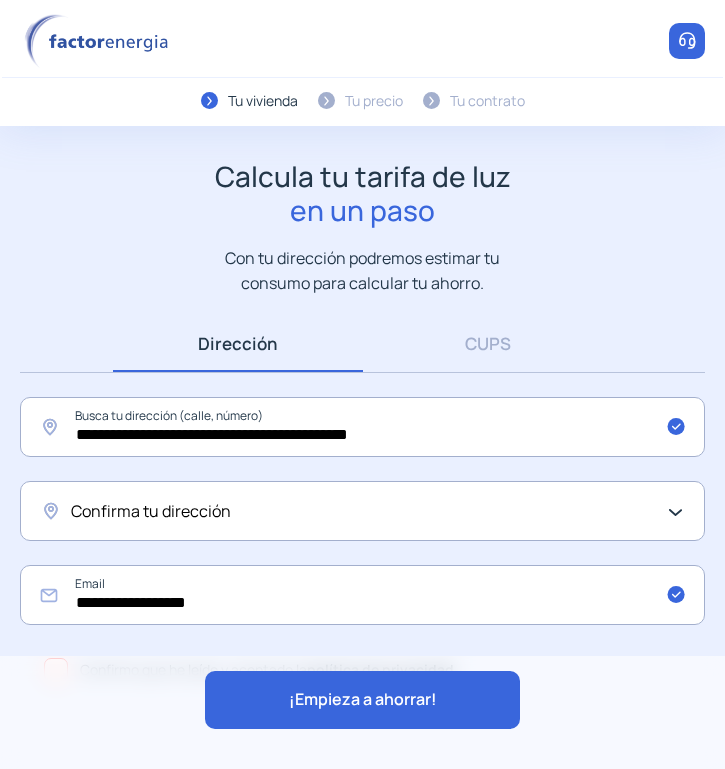 click on "Confirma tu dirección" 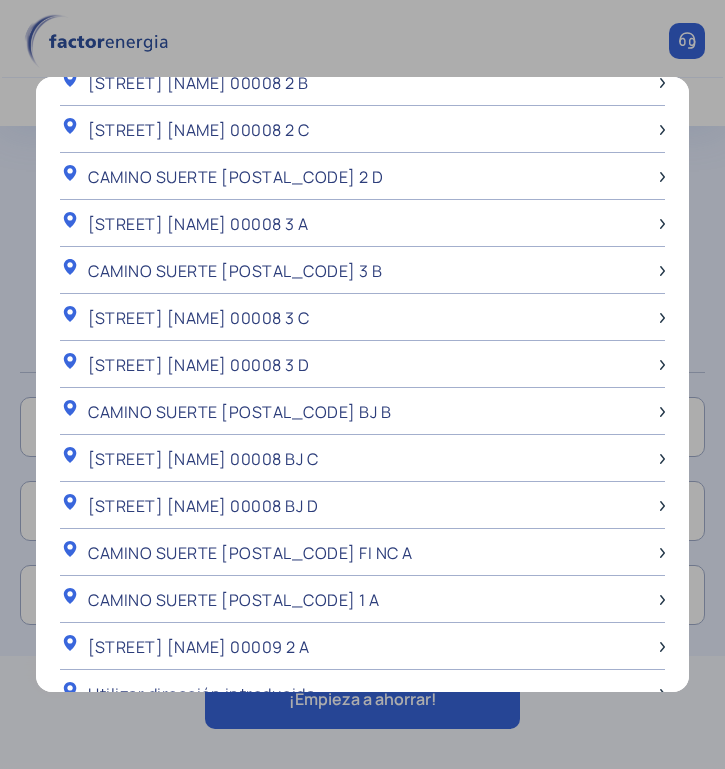 scroll, scrollTop: 1870, scrollLeft: 0, axis: vertical 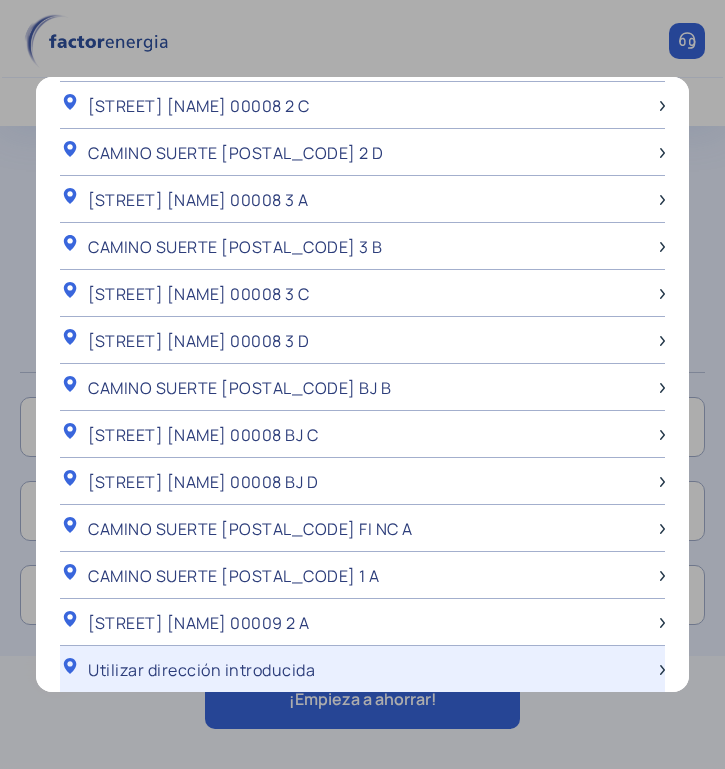 click on "Utilizar dirección introducida" at bounding box center [362, 669] 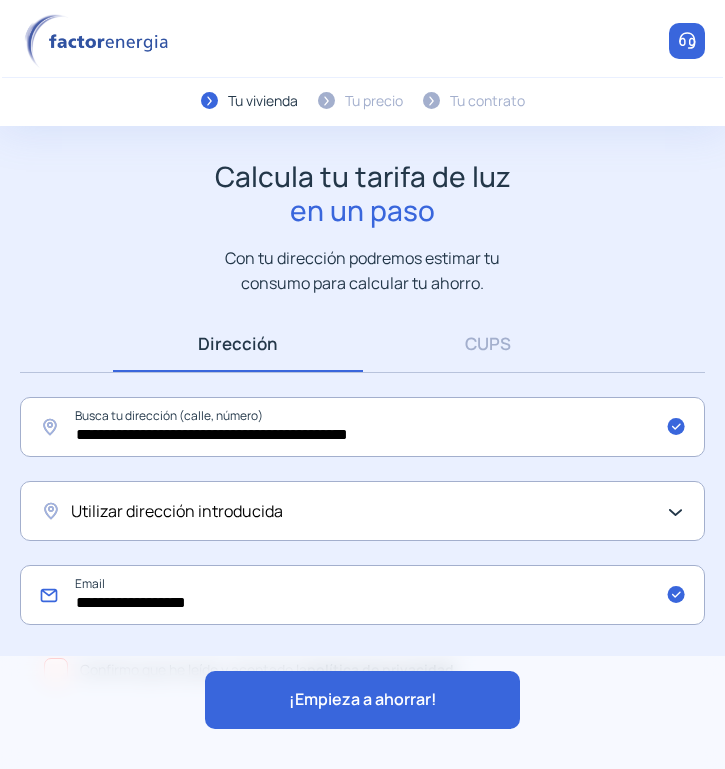 click on "**********" 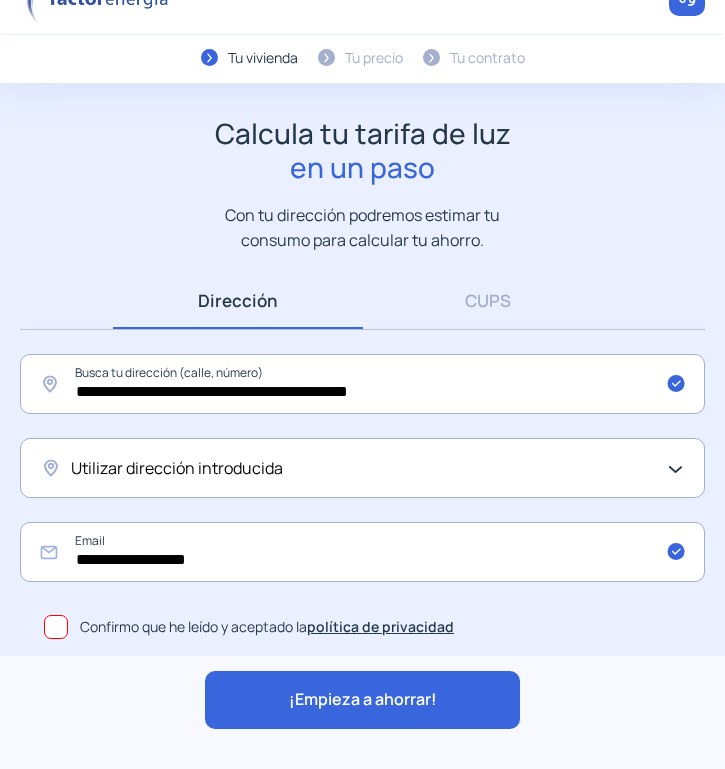 click on "¡Empieza a ahorrar!" 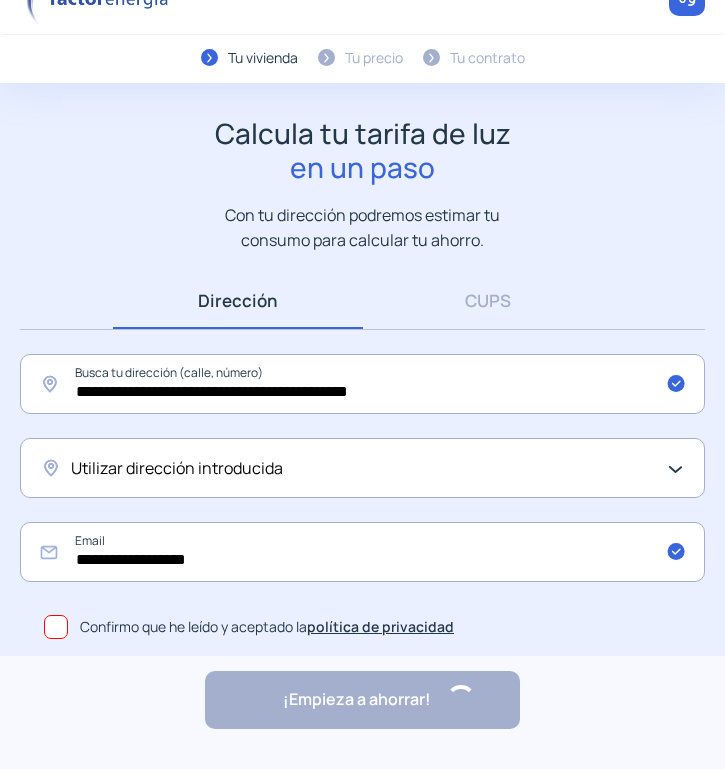 scroll, scrollTop: 0, scrollLeft: 0, axis: both 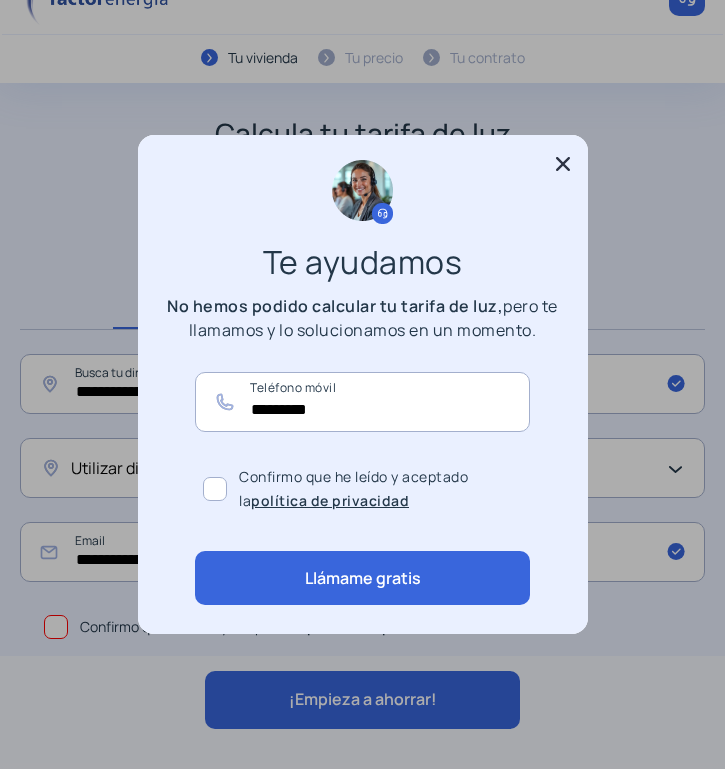 click at bounding box center (362, 384) 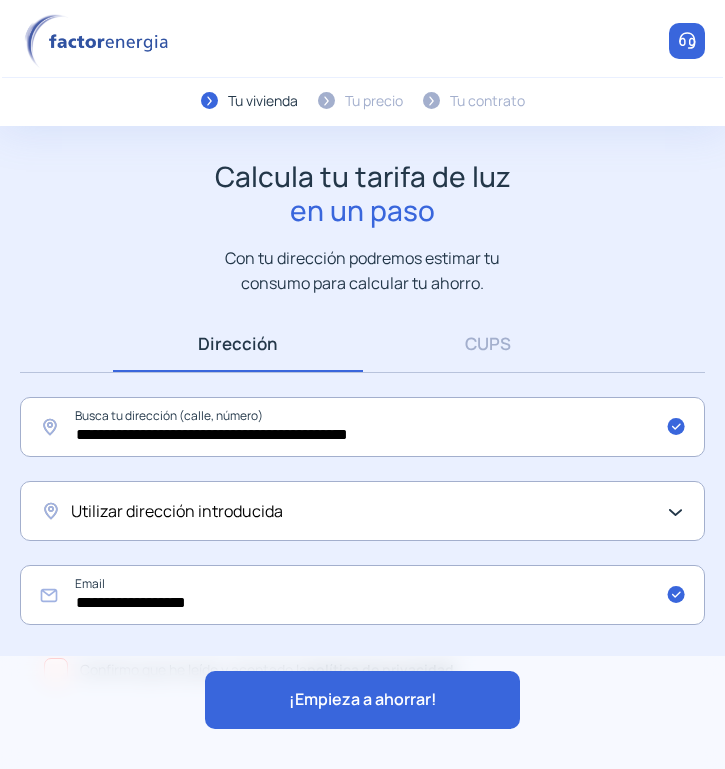 scroll, scrollTop: 43, scrollLeft: 0, axis: vertical 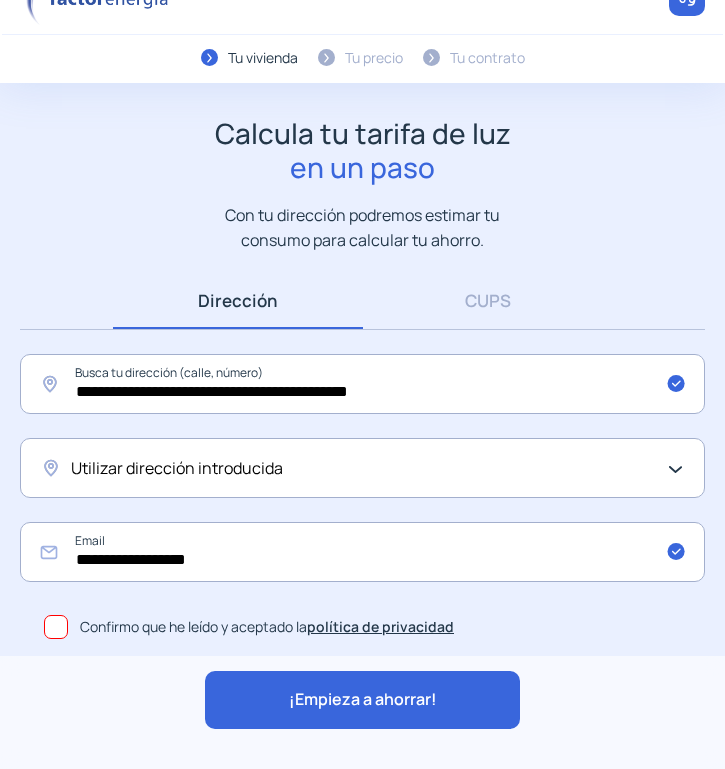 click on "¡Empieza a ahorrar!" 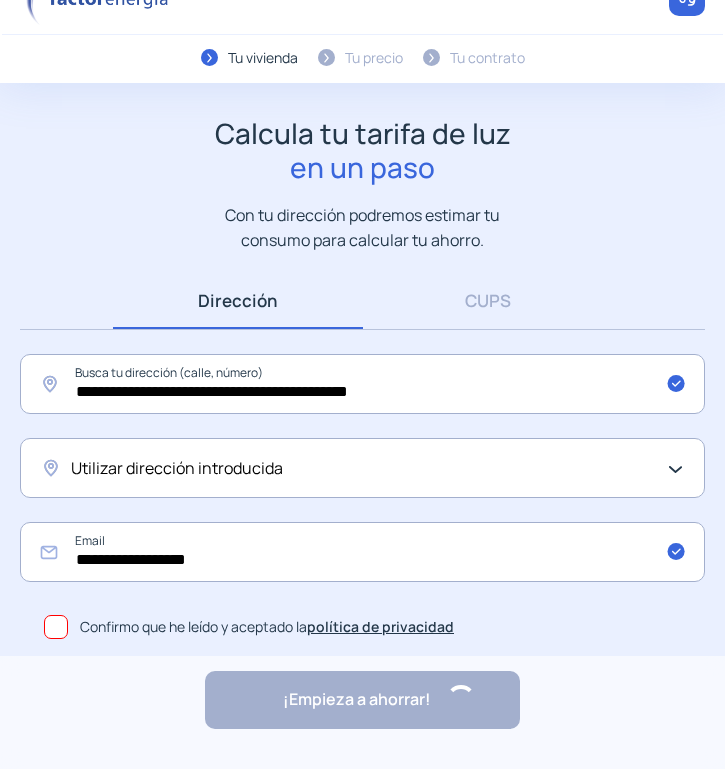 scroll, scrollTop: 0, scrollLeft: 0, axis: both 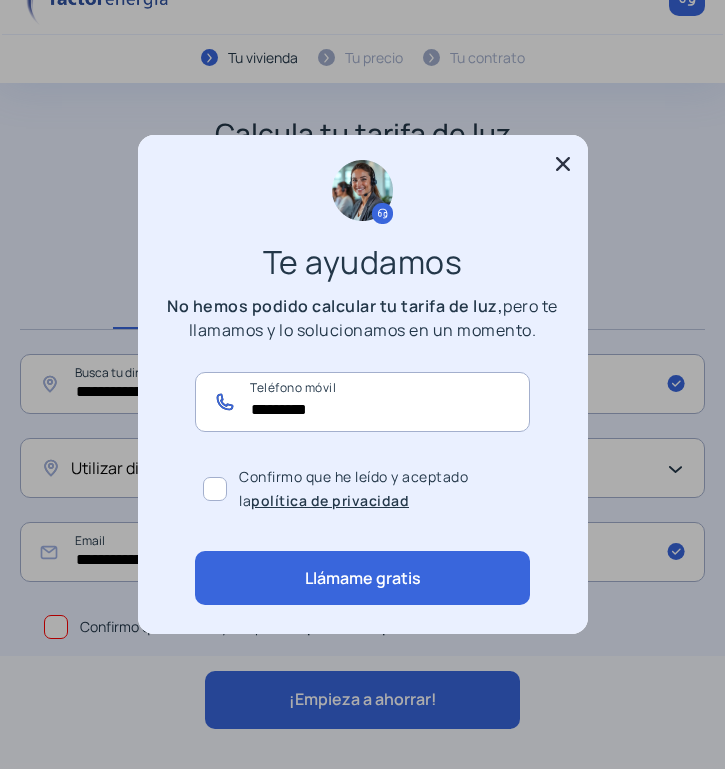 click on "*********" at bounding box center (362, 402) 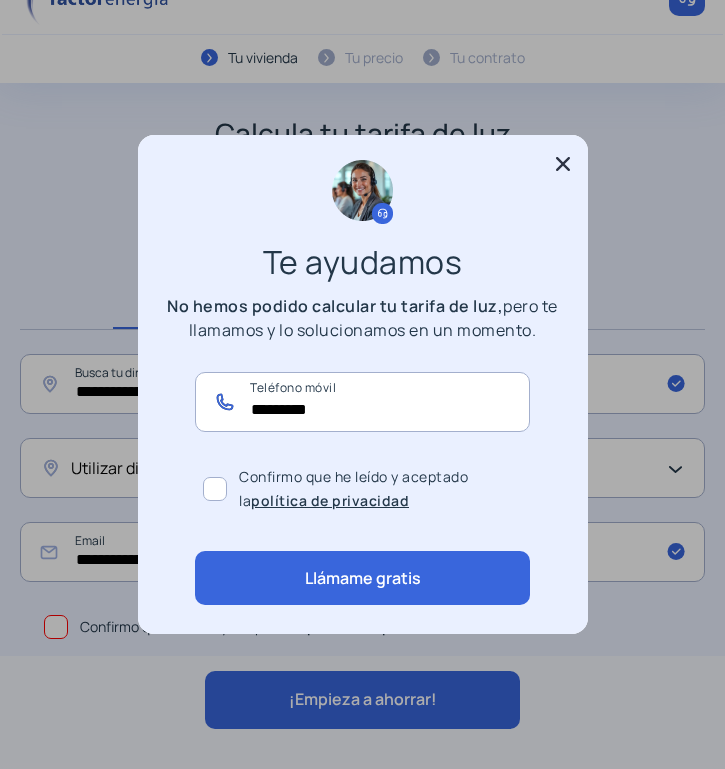 click on "*********" at bounding box center [362, 402] 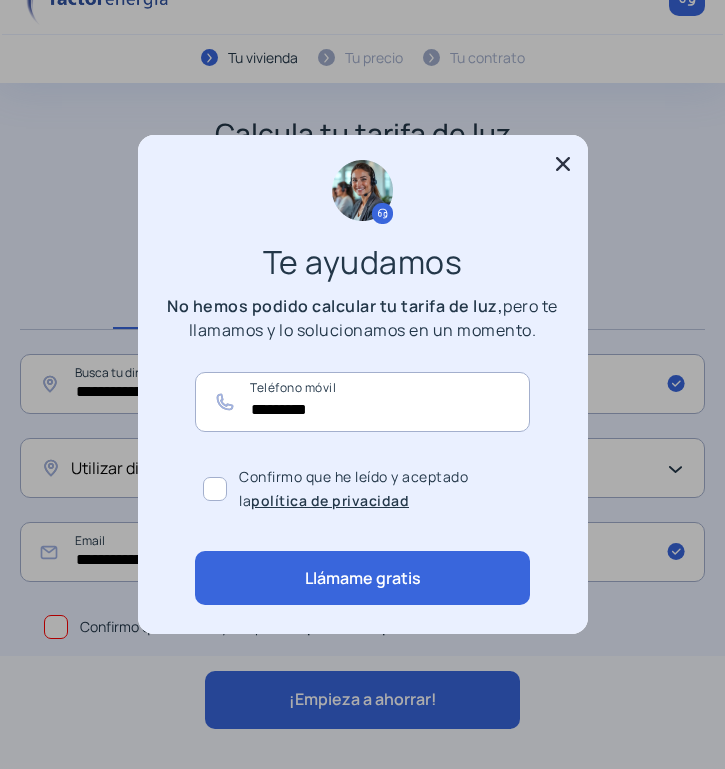click 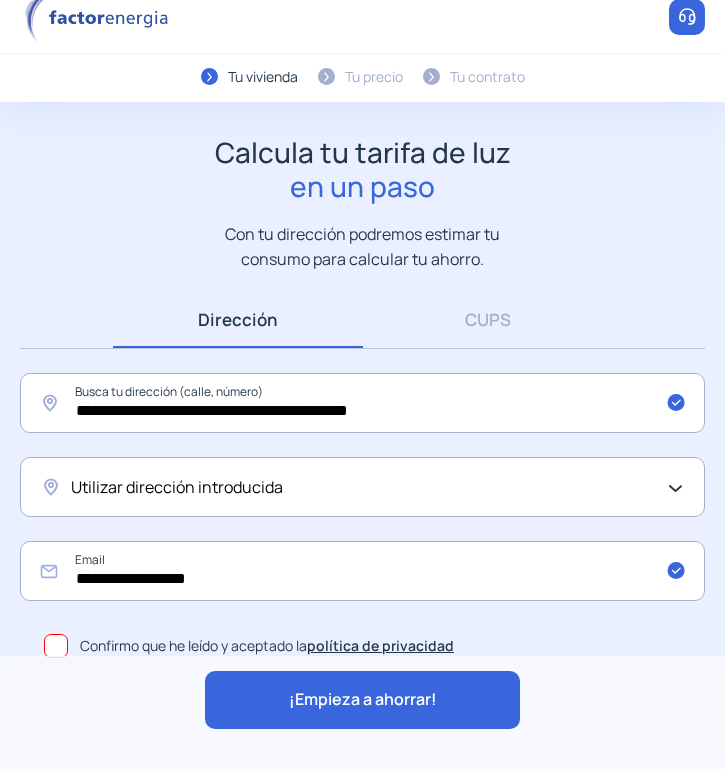 scroll, scrollTop: 43, scrollLeft: 0, axis: vertical 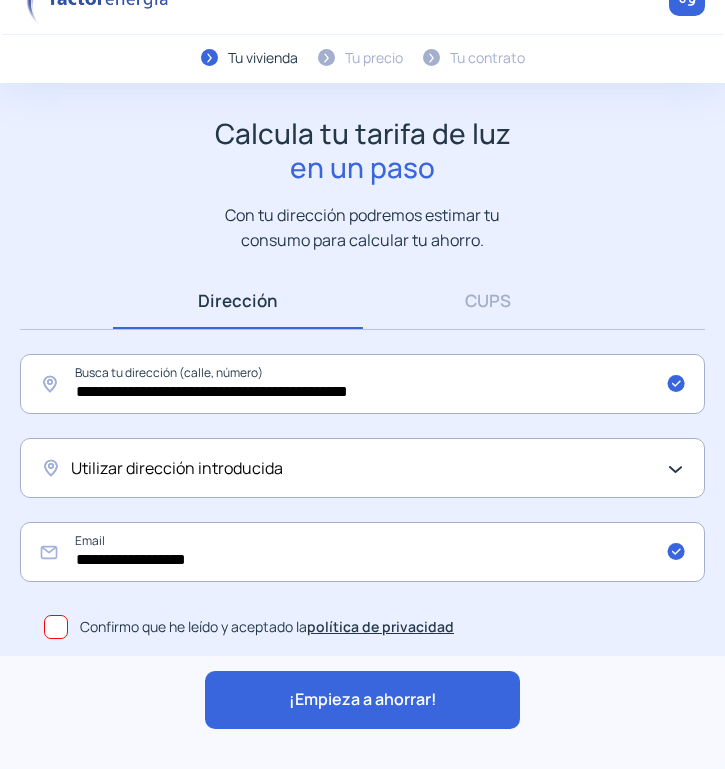 click on "Utilizar dirección introducida" 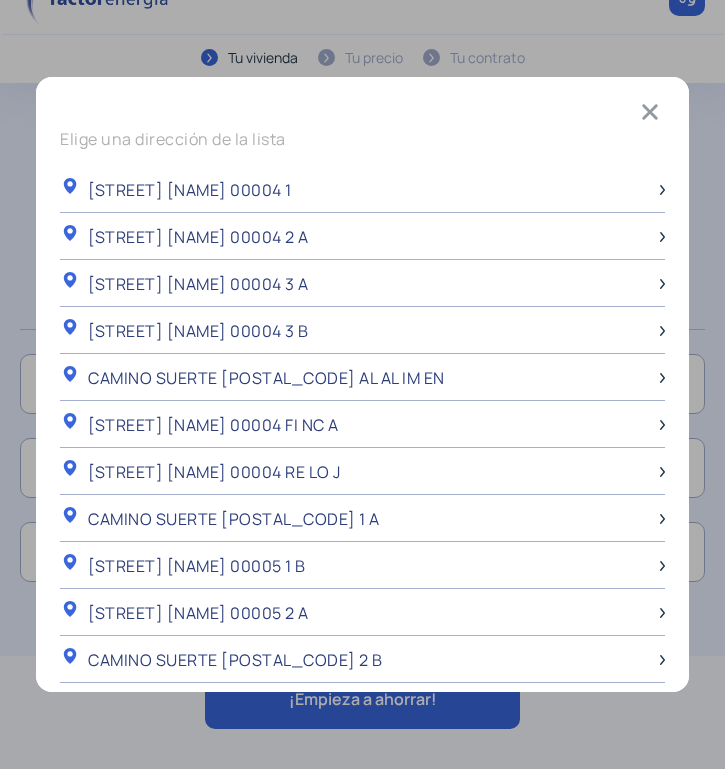 scroll, scrollTop: 0, scrollLeft: 0, axis: both 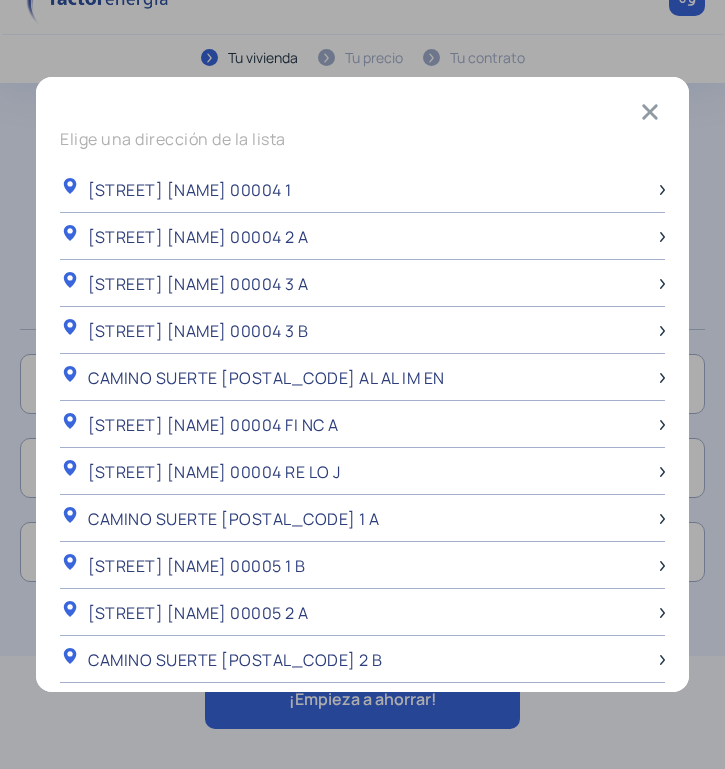click on "Elige una dirección de la lista" at bounding box center [173, 139] 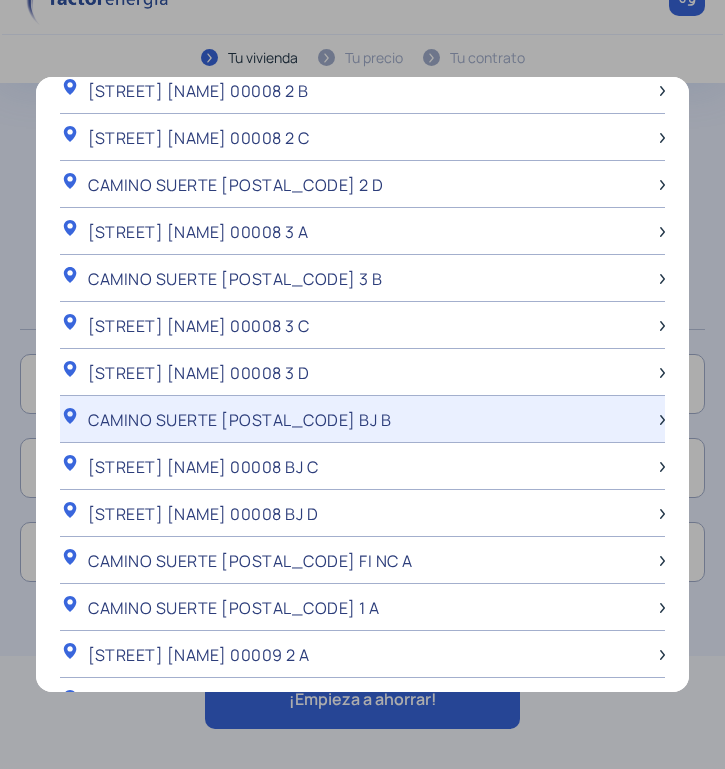scroll, scrollTop: 1870, scrollLeft: 0, axis: vertical 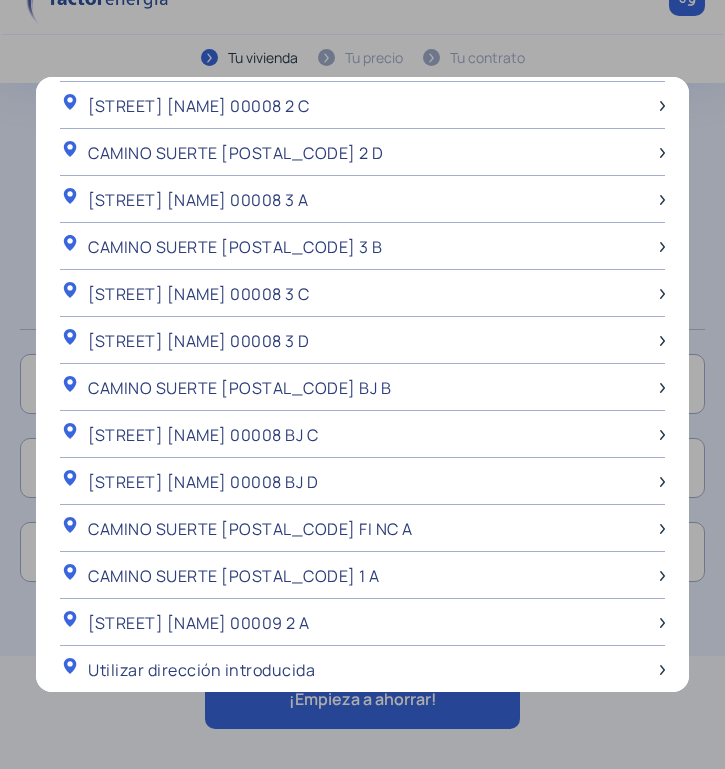 click at bounding box center (362, 384) 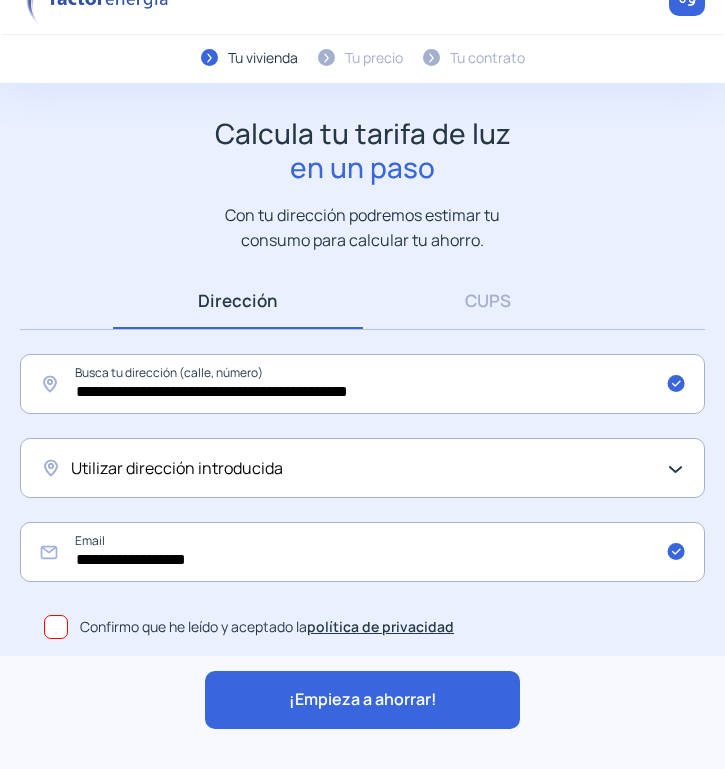 scroll, scrollTop: 43, scrollLeft: 0, axis: vertical 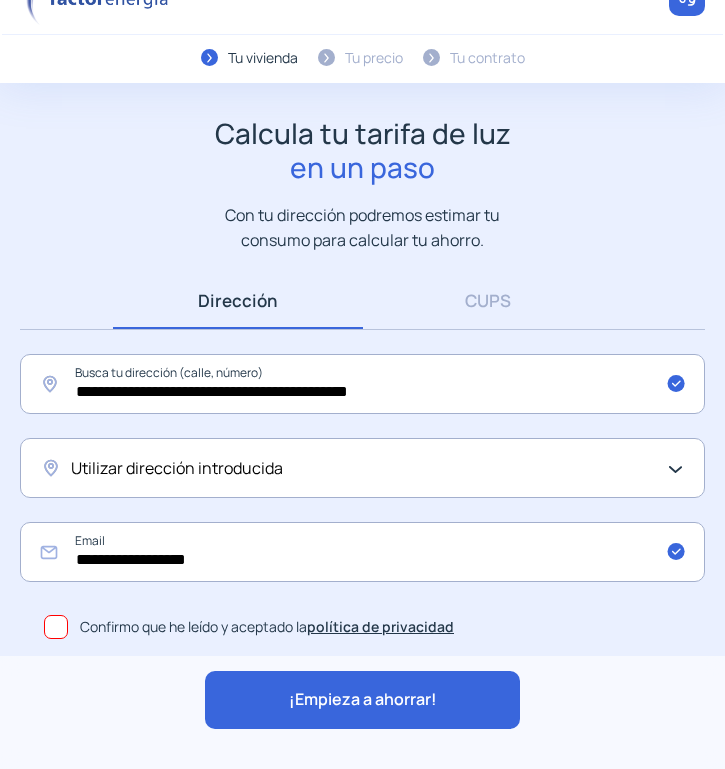 click on "Utilizar dirección introducida" 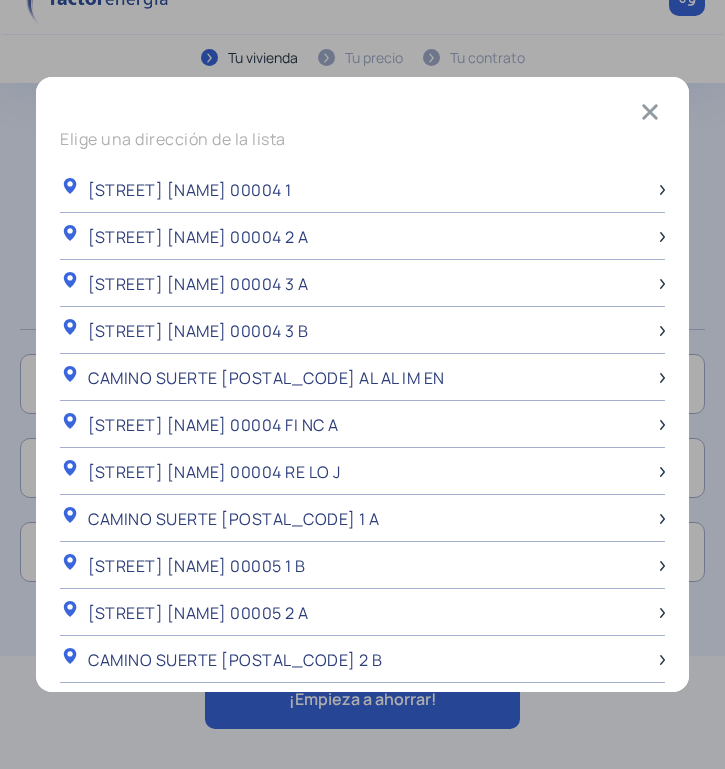 scroll, scrollTop: 0, scrollLeft: 0, axis: both 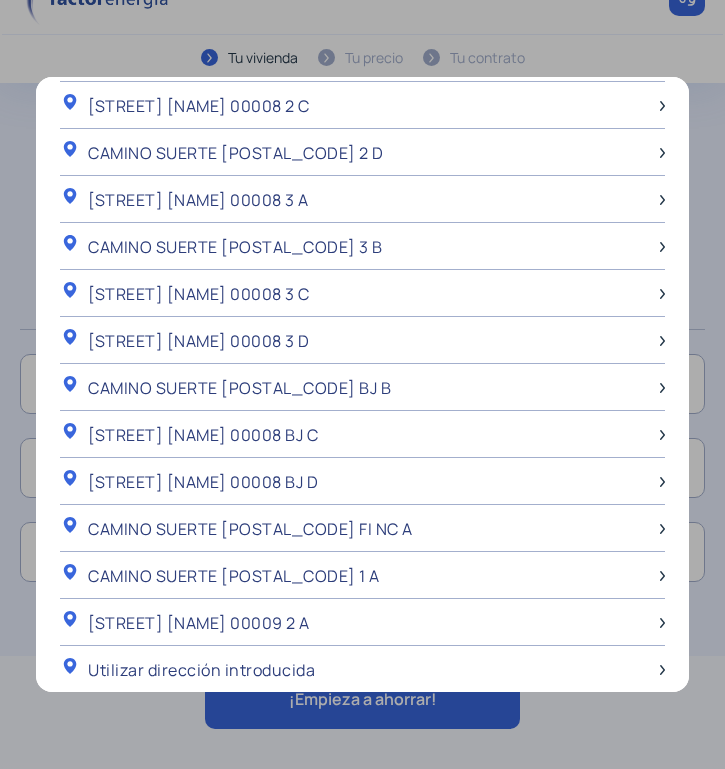 click at bounding box center (362, 384) 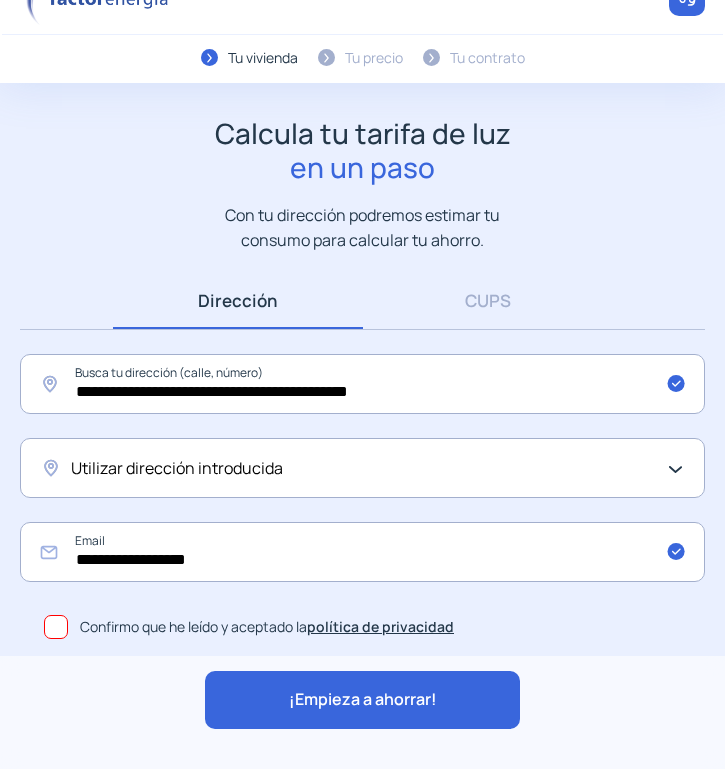 scroll, scrollTop: 43, scrollLeft: 0, axis: vertical 